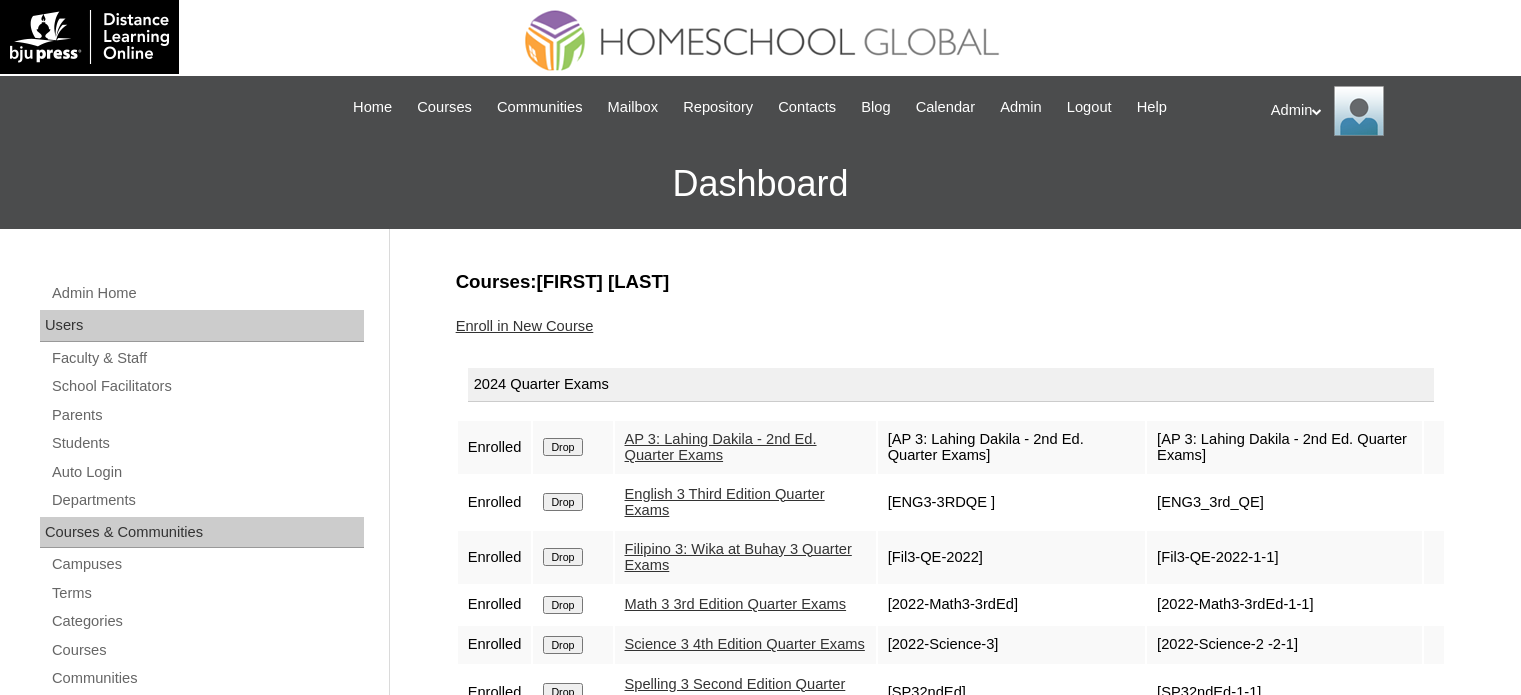click on "Students" at bounding box center [207, 443] 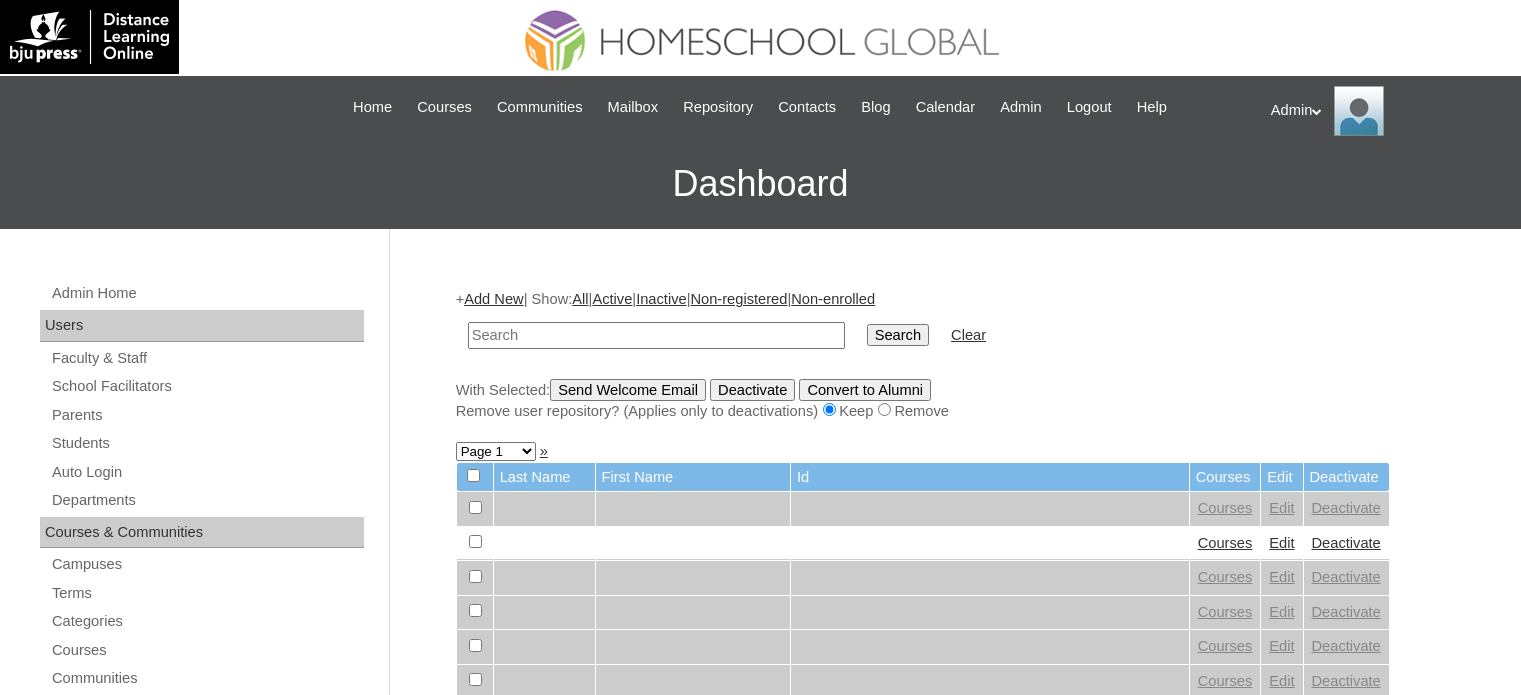 scroll, scrollTop: 0, scrollLeft: 0, axis: both 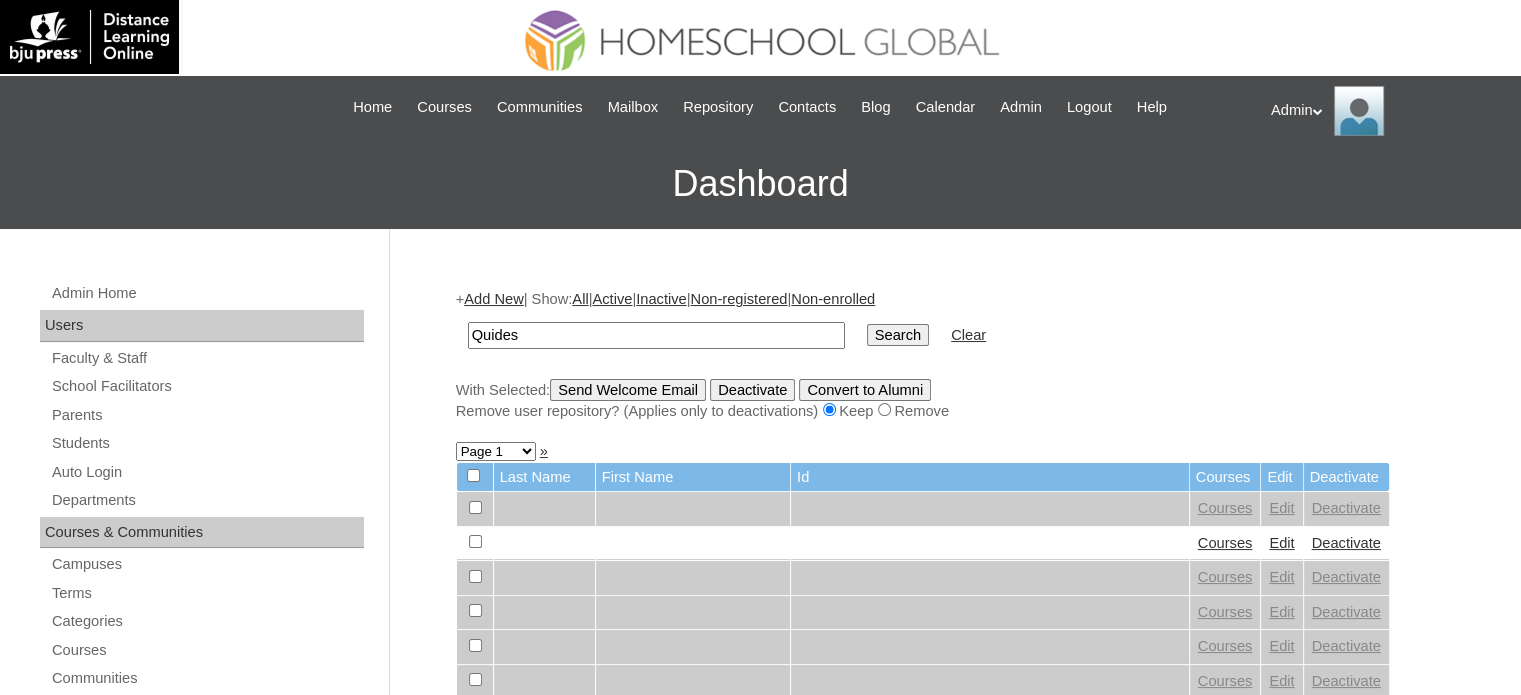 type on "Quides" 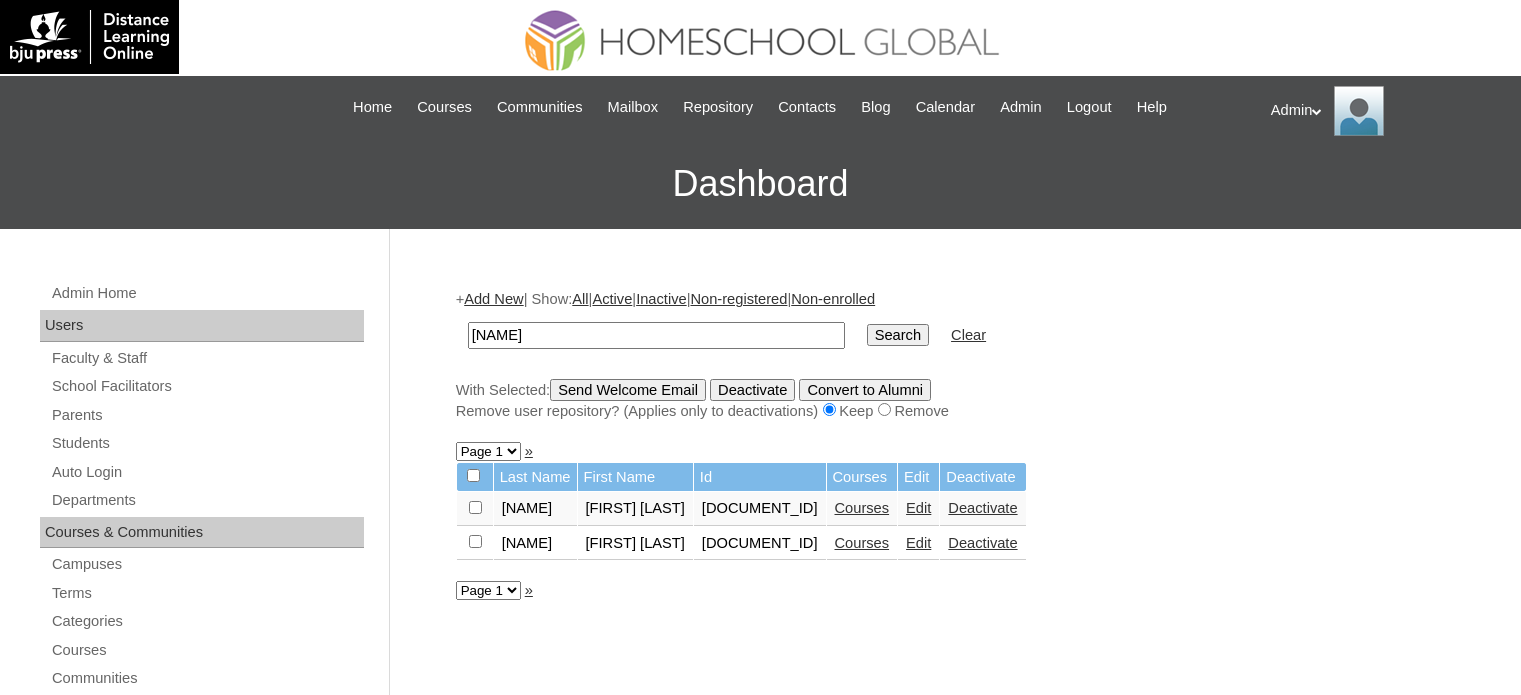scroll, scrollTop: 0, scrollLeft: 0, axis: both 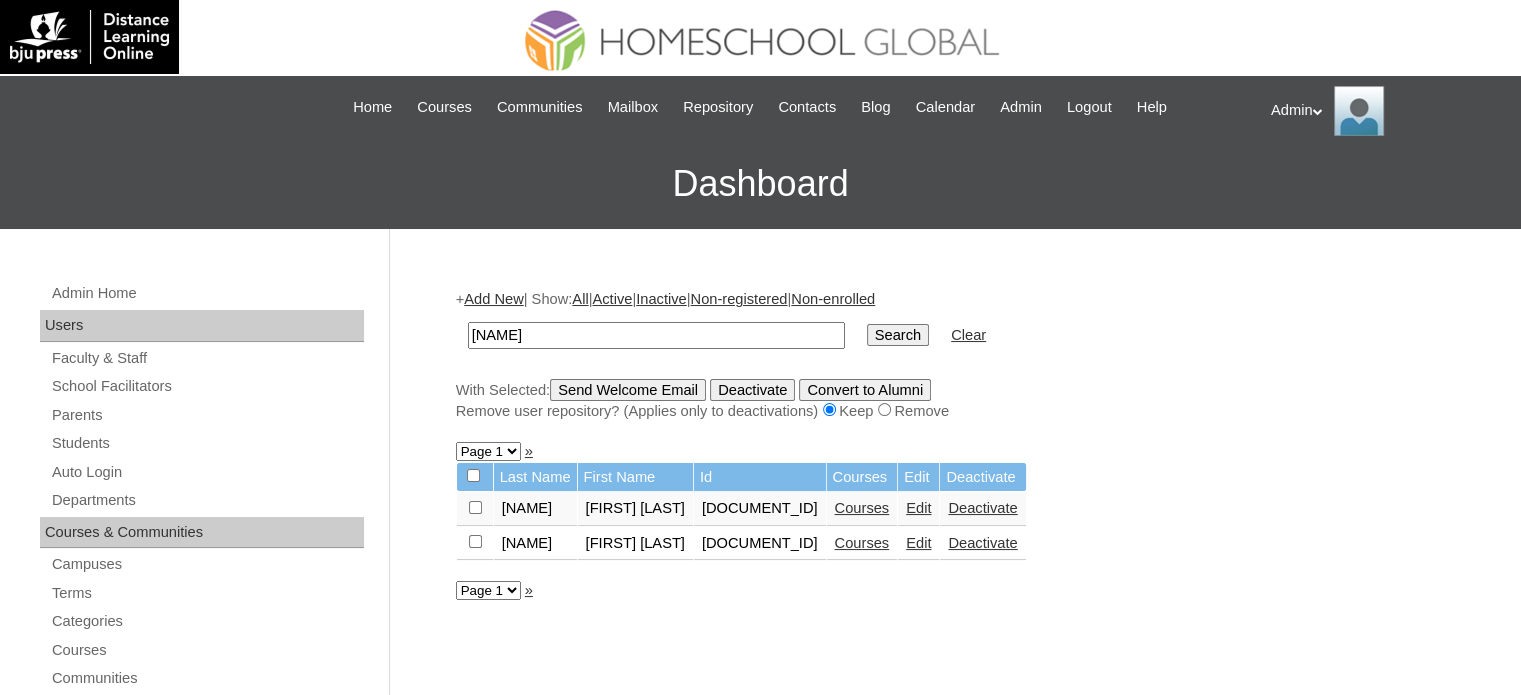 click on "Courses" at bounding box center (862, 508) 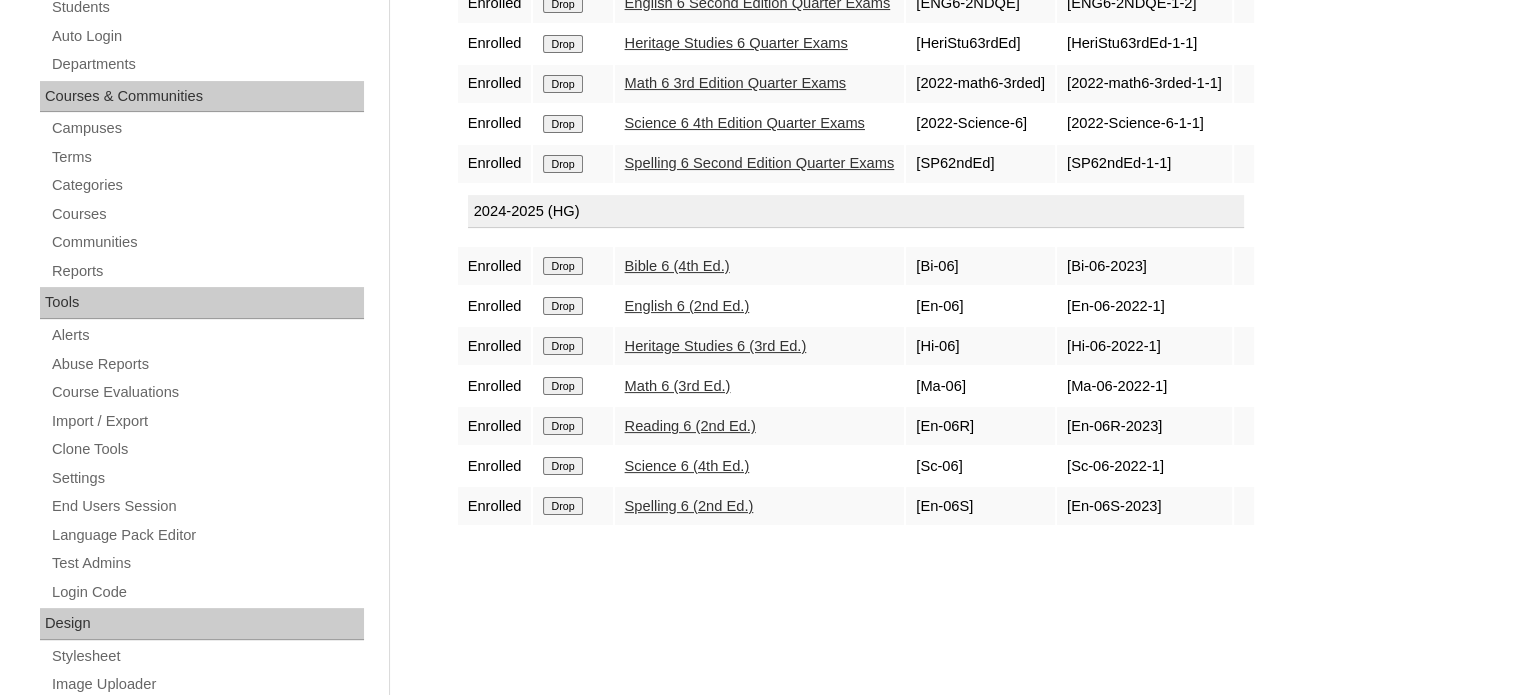 scroll, scrollTop: 460, scrollLeft: 0, axis: vertical 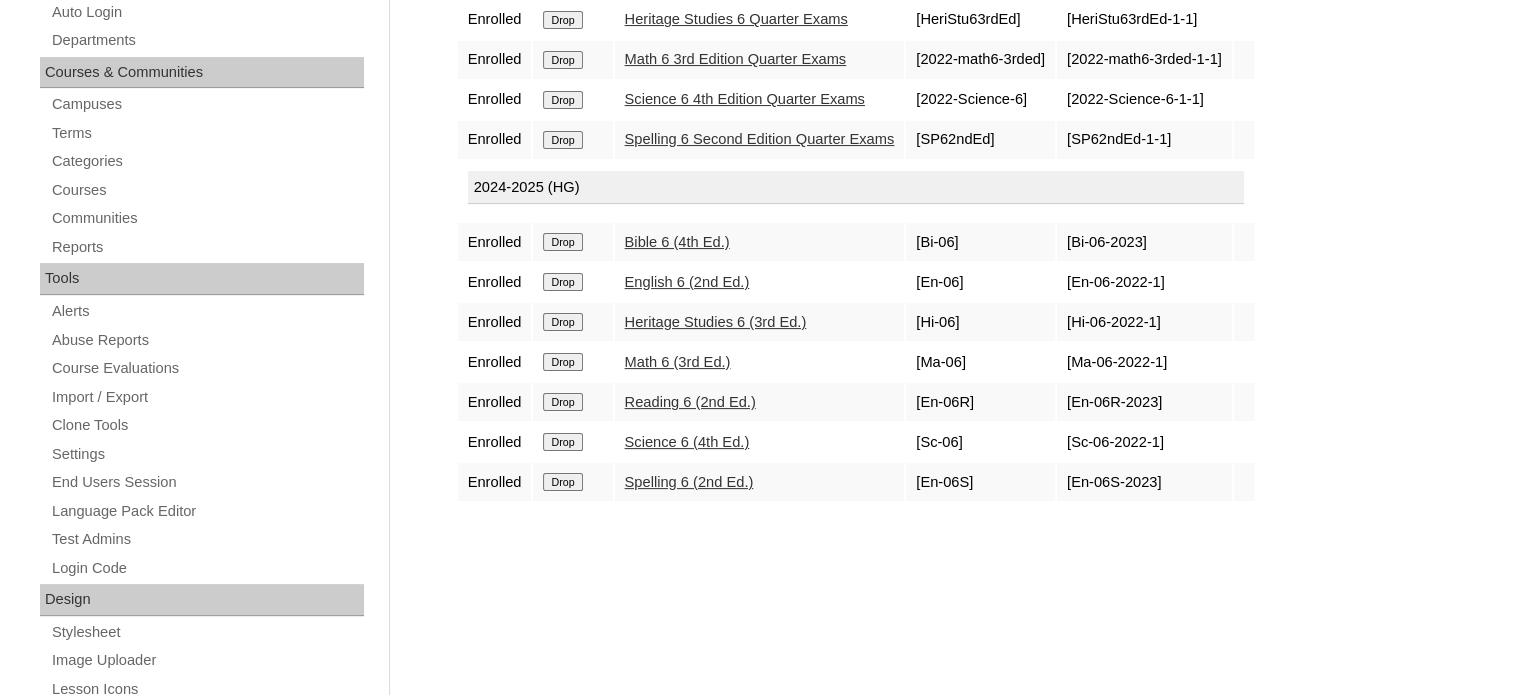 click on "Bible 6 (4th Ed.)" at bounding box center [677, 242] 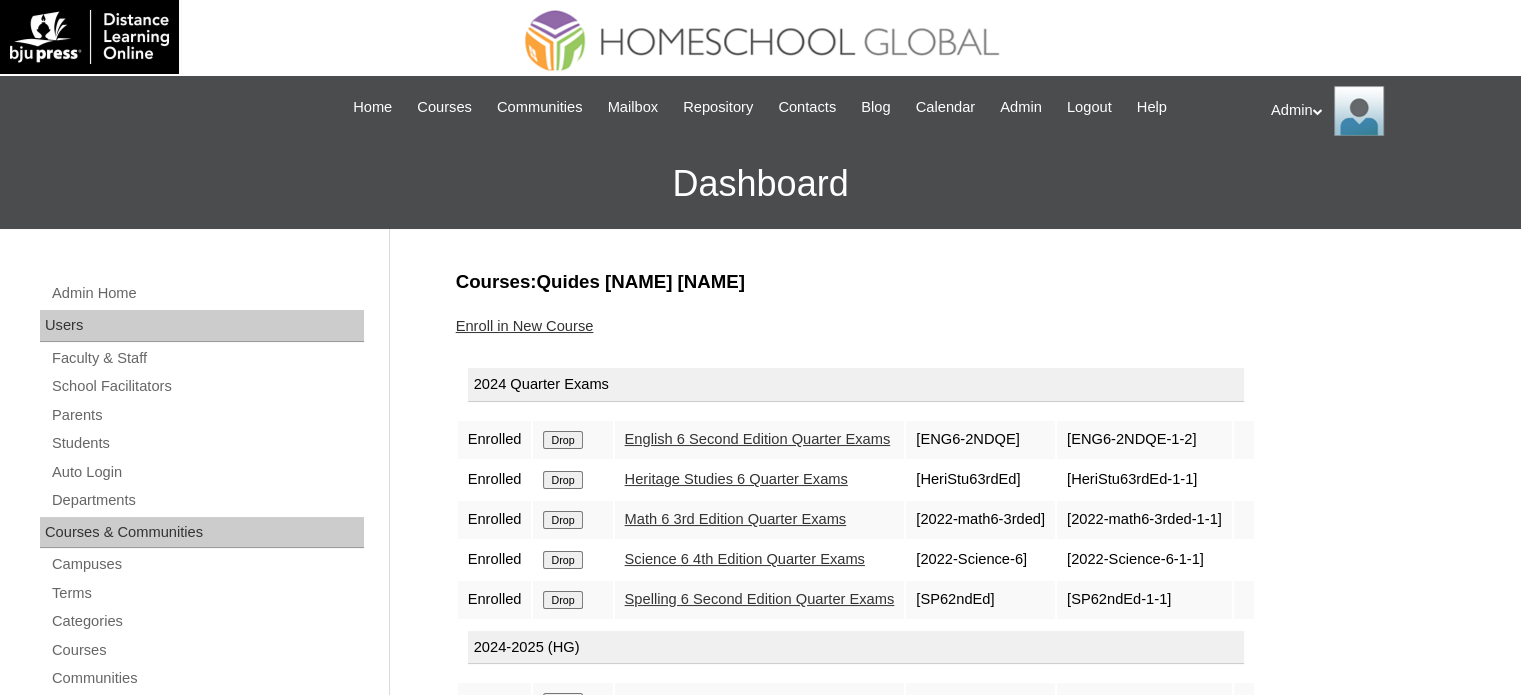 click on "English 6 Second Edition Quarter Exams" at bounding box center (758, 439) 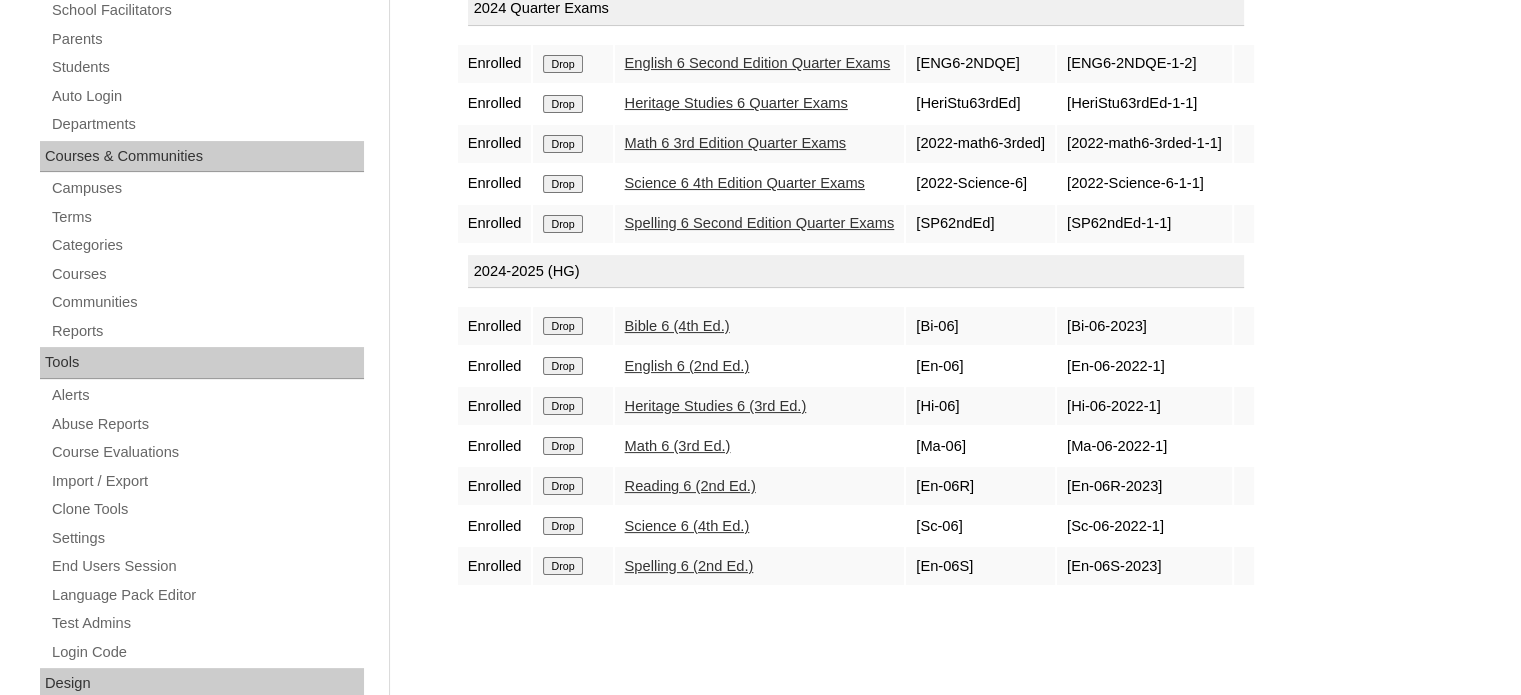 scroll, scrollTop: 0, scrollLeft: 0, axis: both 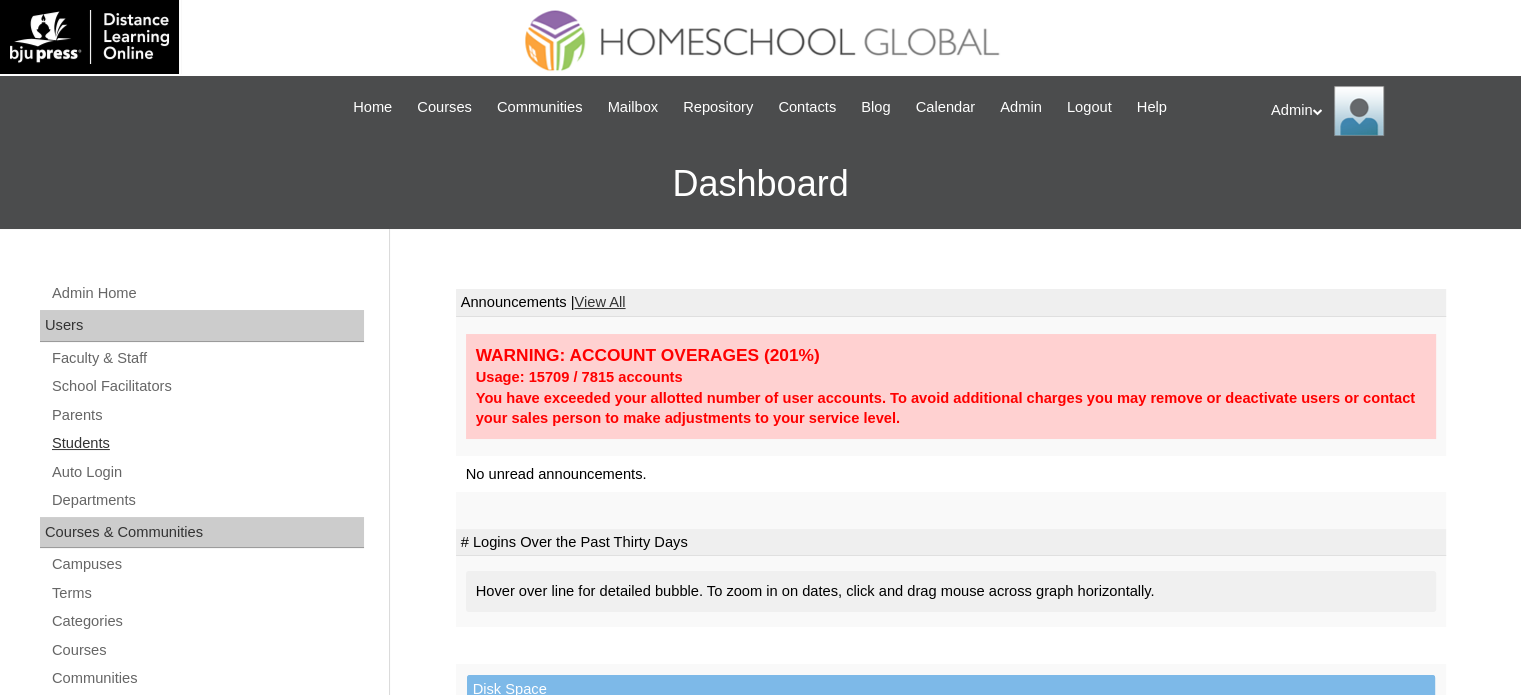 click on "Students" at bounding box center (207, 443) 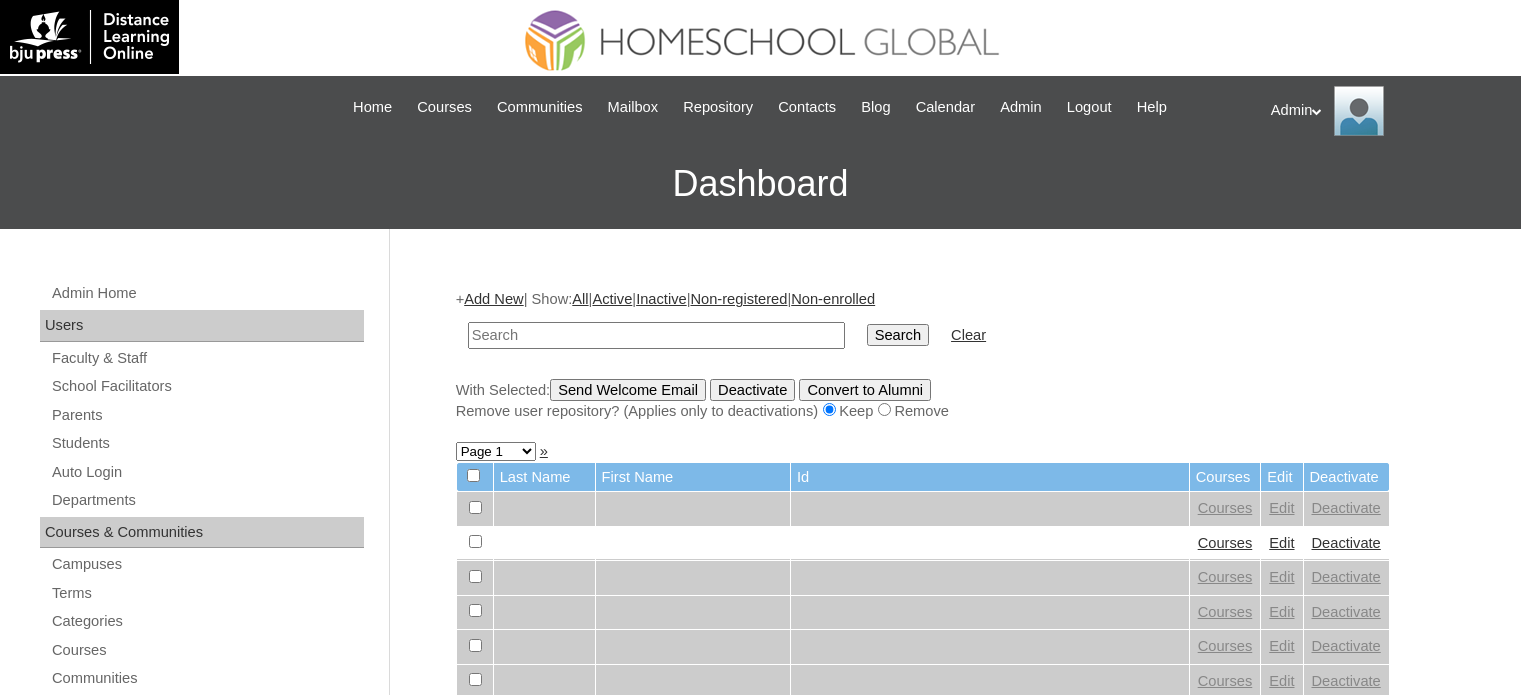 scroll, scrollTop: 0, scrollLeft: 0, axis: both 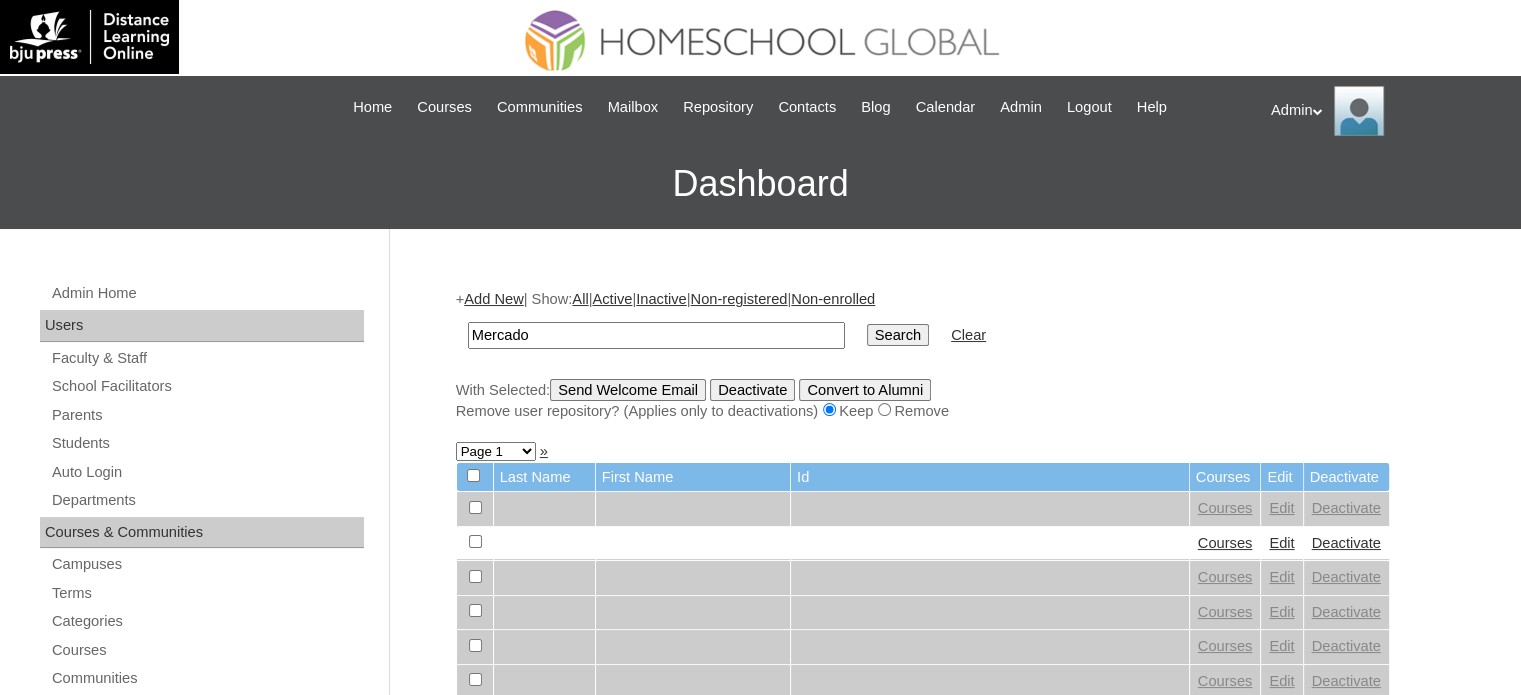 type on "Mercado" 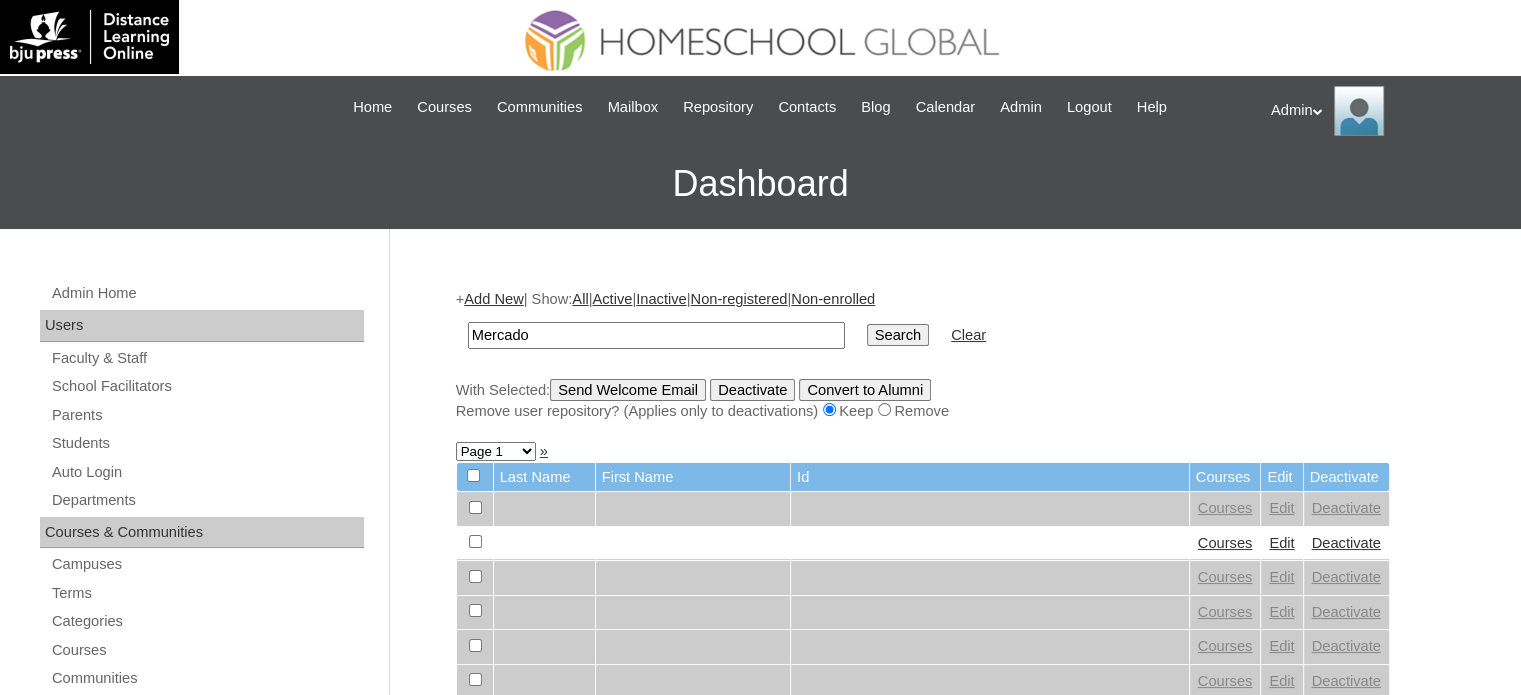 click on "Search" at bounding box center [898, 335] 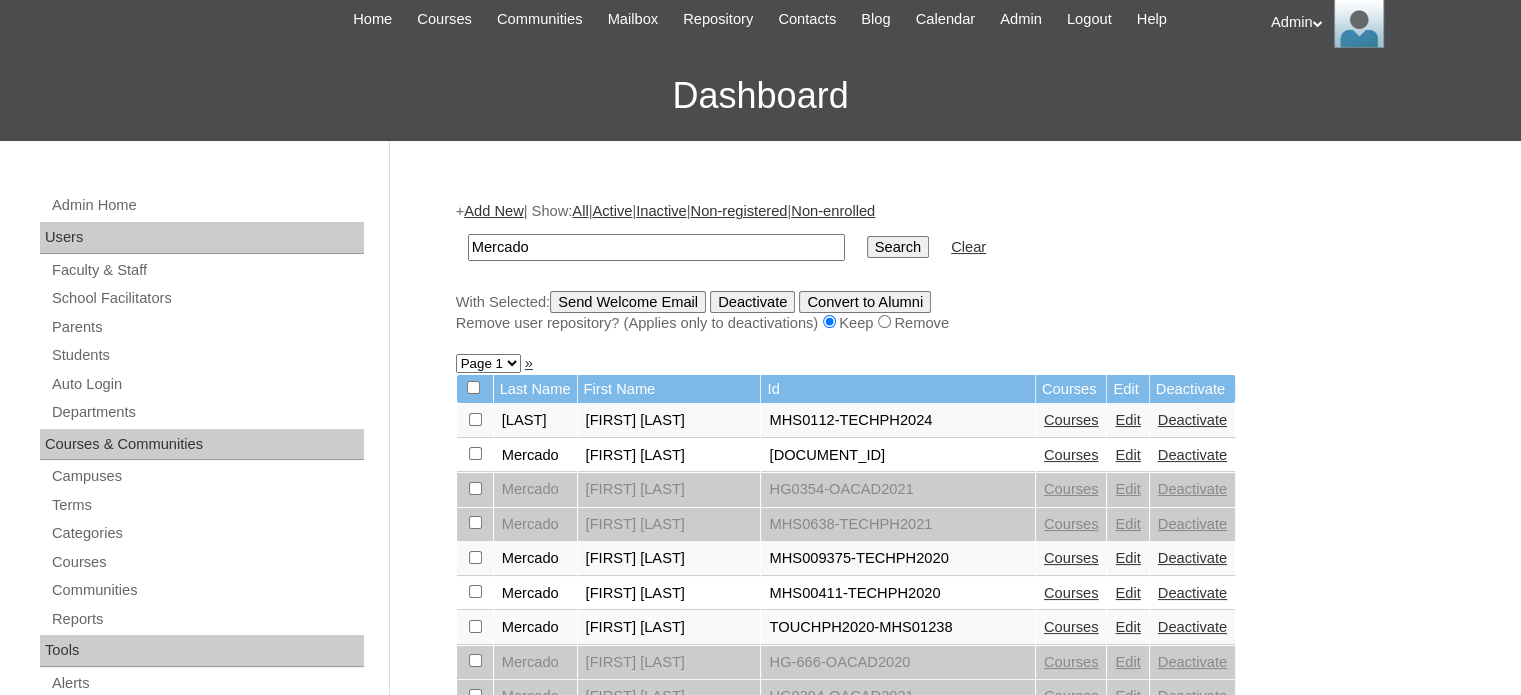 scroll, scrollTop: 90, scrollLeft: 0, axis: vertical 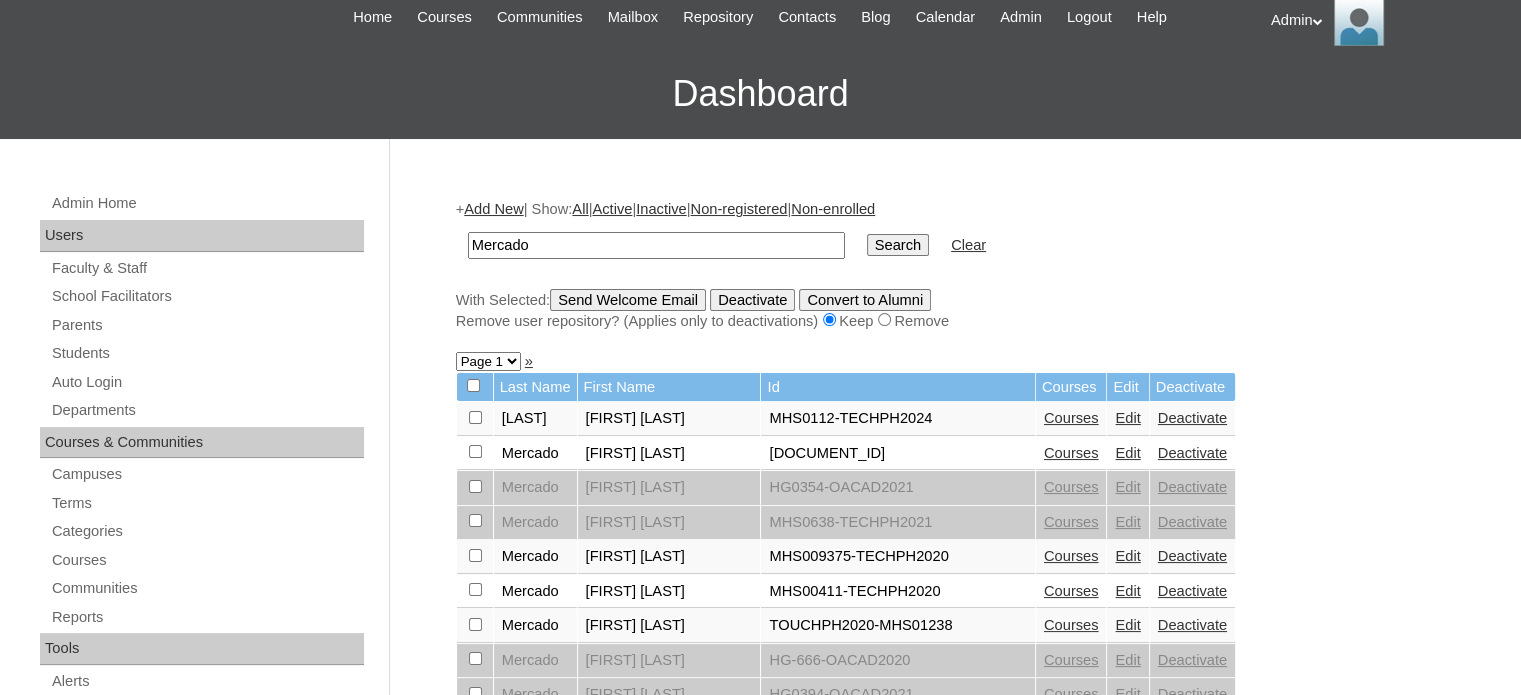 click on "Edit" at bounding box center [1127, 453] 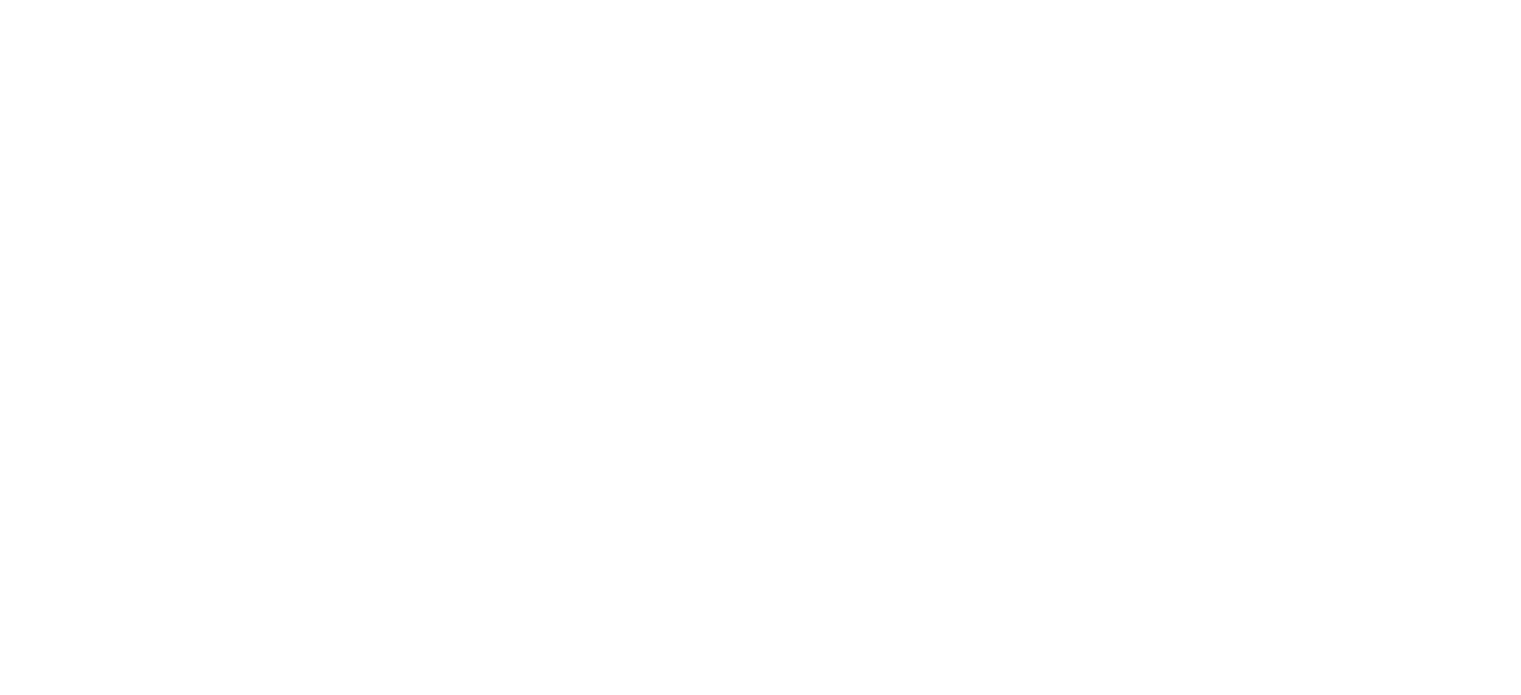 scroll, scrollTop: 0, scrollLeft: 0, axis: both 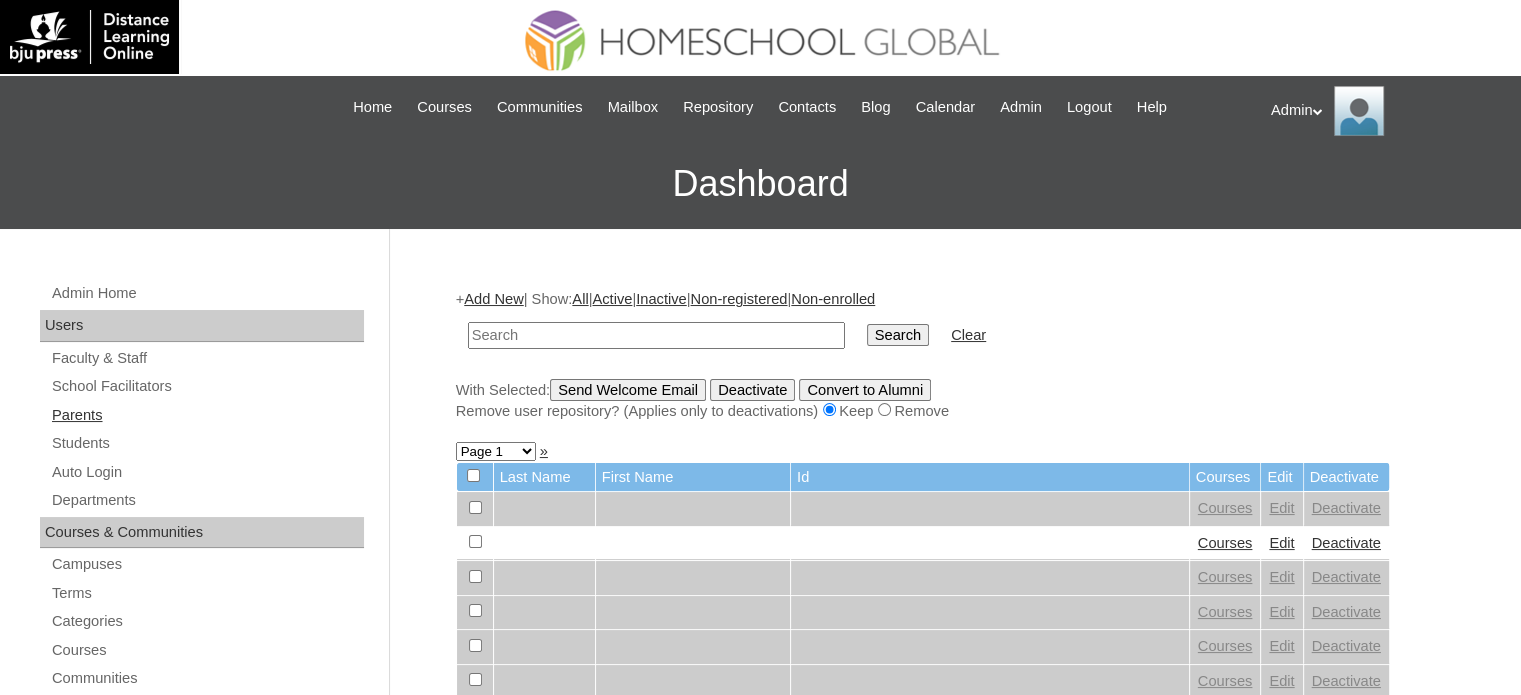click on "Parents" at bounding box center [207, 415] 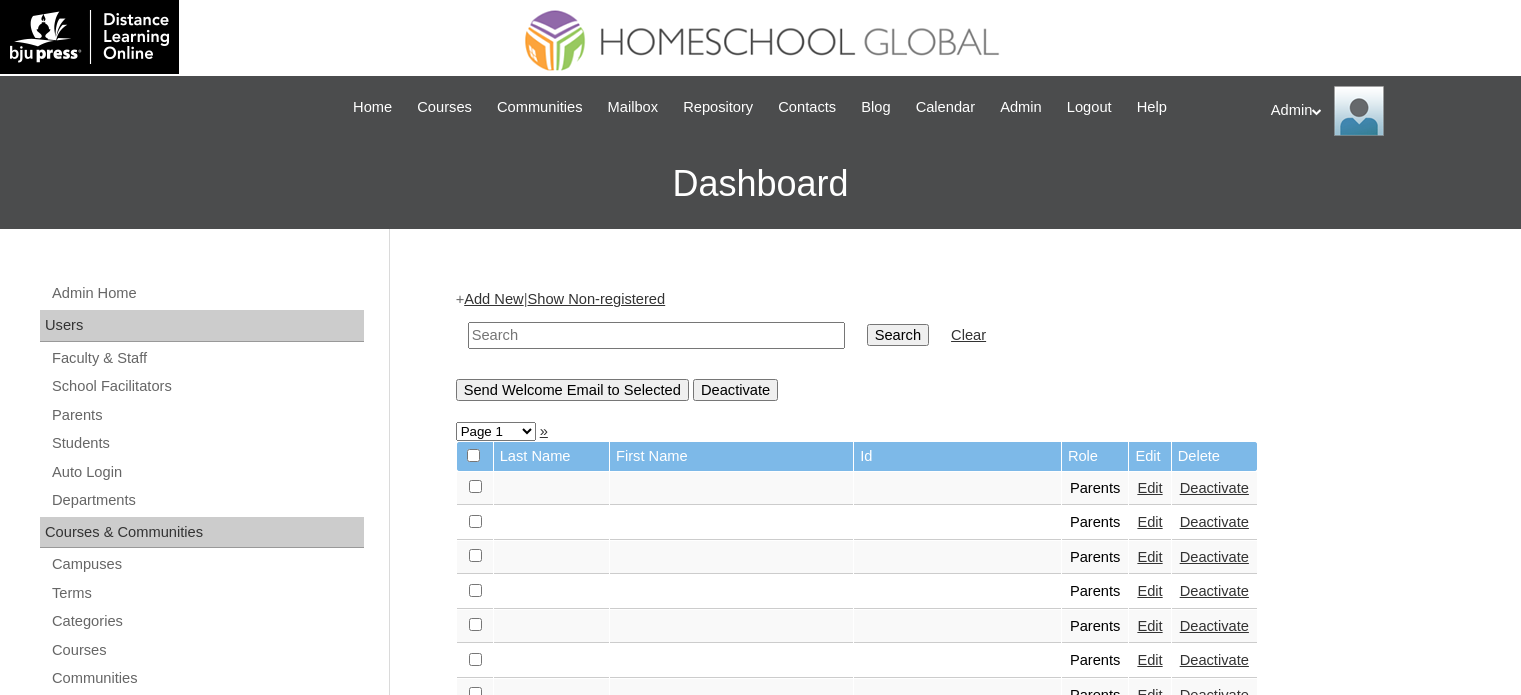 scroll, scrollTop: 0, scrollLeft: 0, axis: both 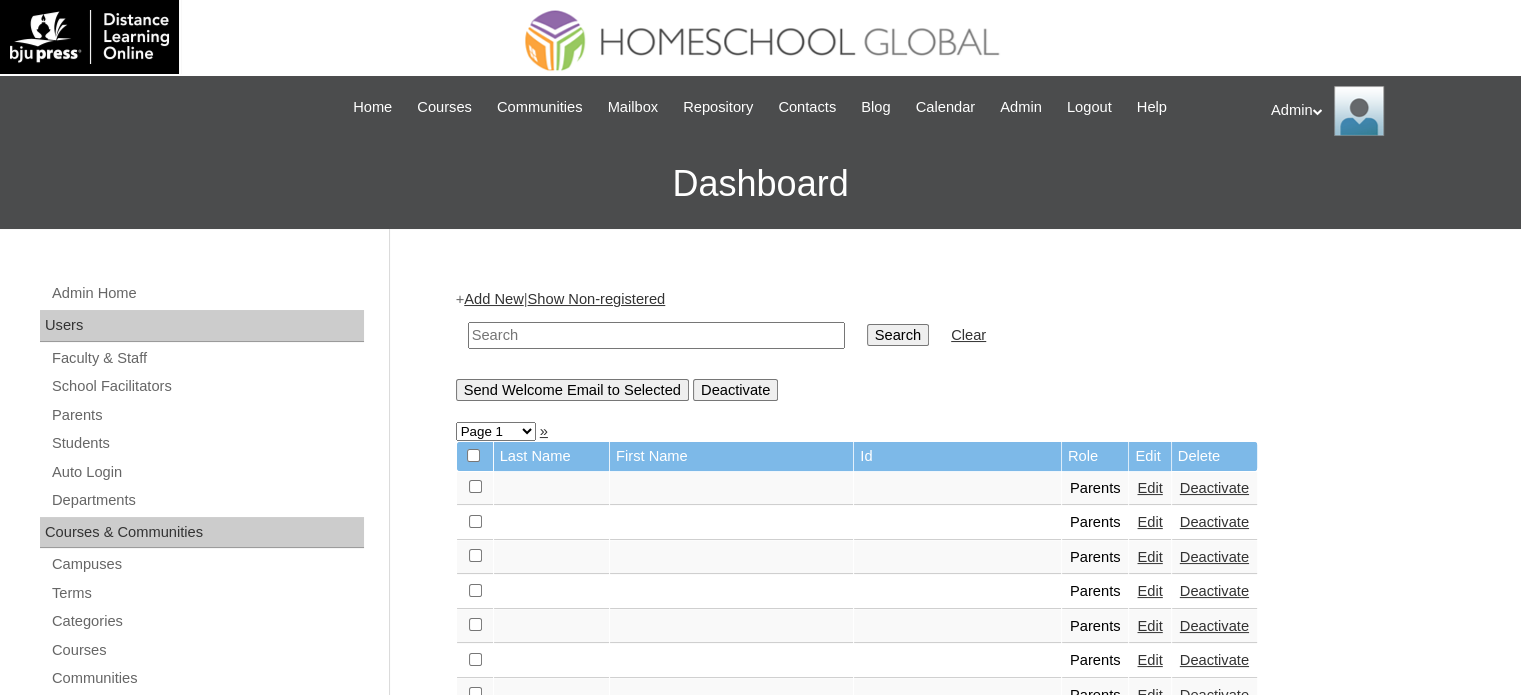 click at bounding box center (656, 335) 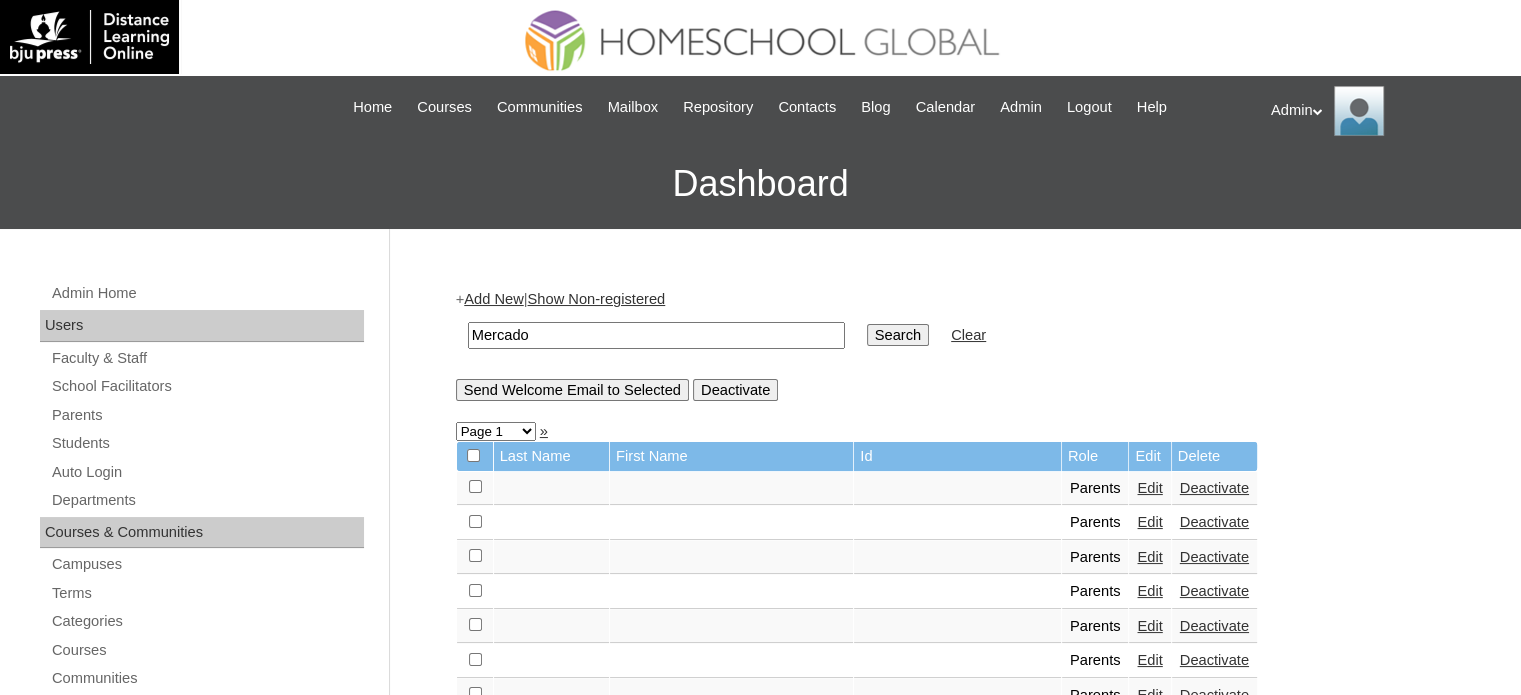 type on "Mercado" 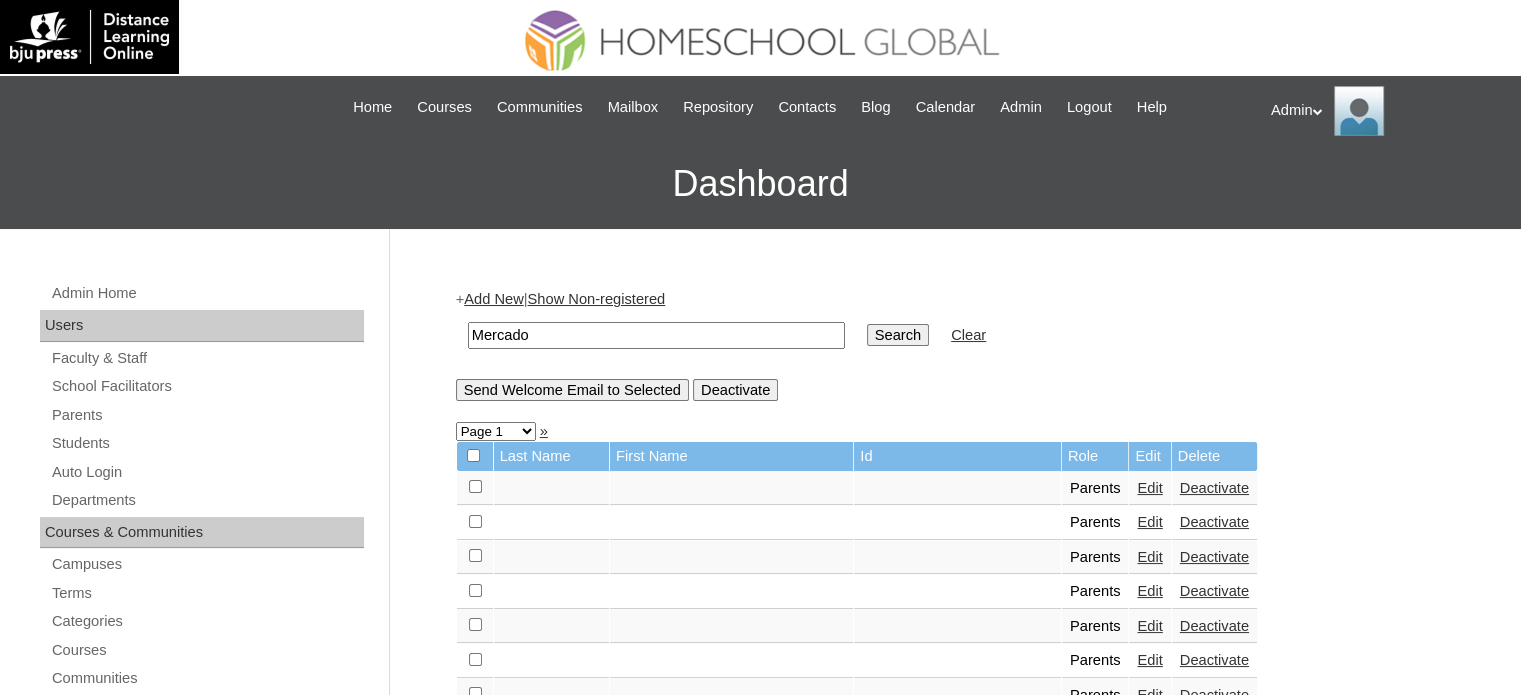 click on "Search" at bounding box center (898, 335) 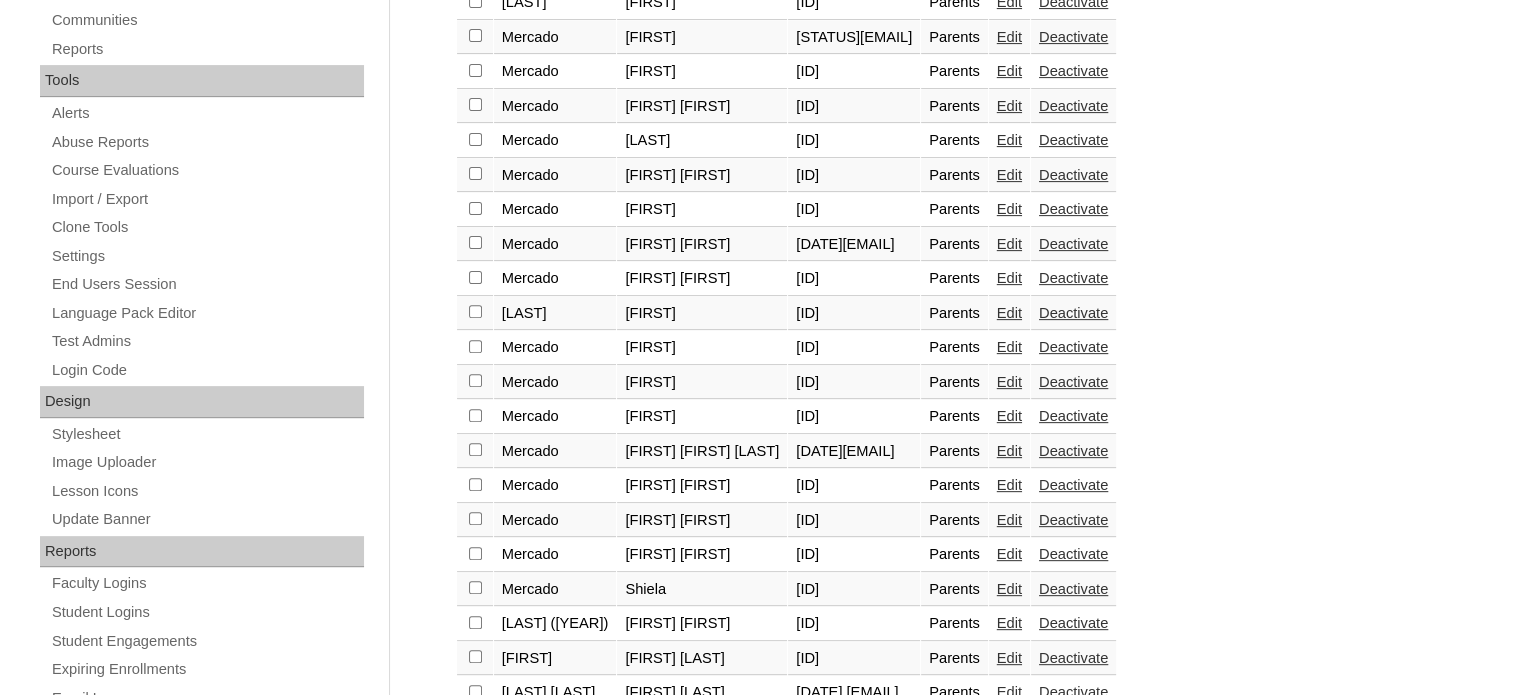 scroll, scrollTop: 656, scrollLeft: 0, axis: vertical 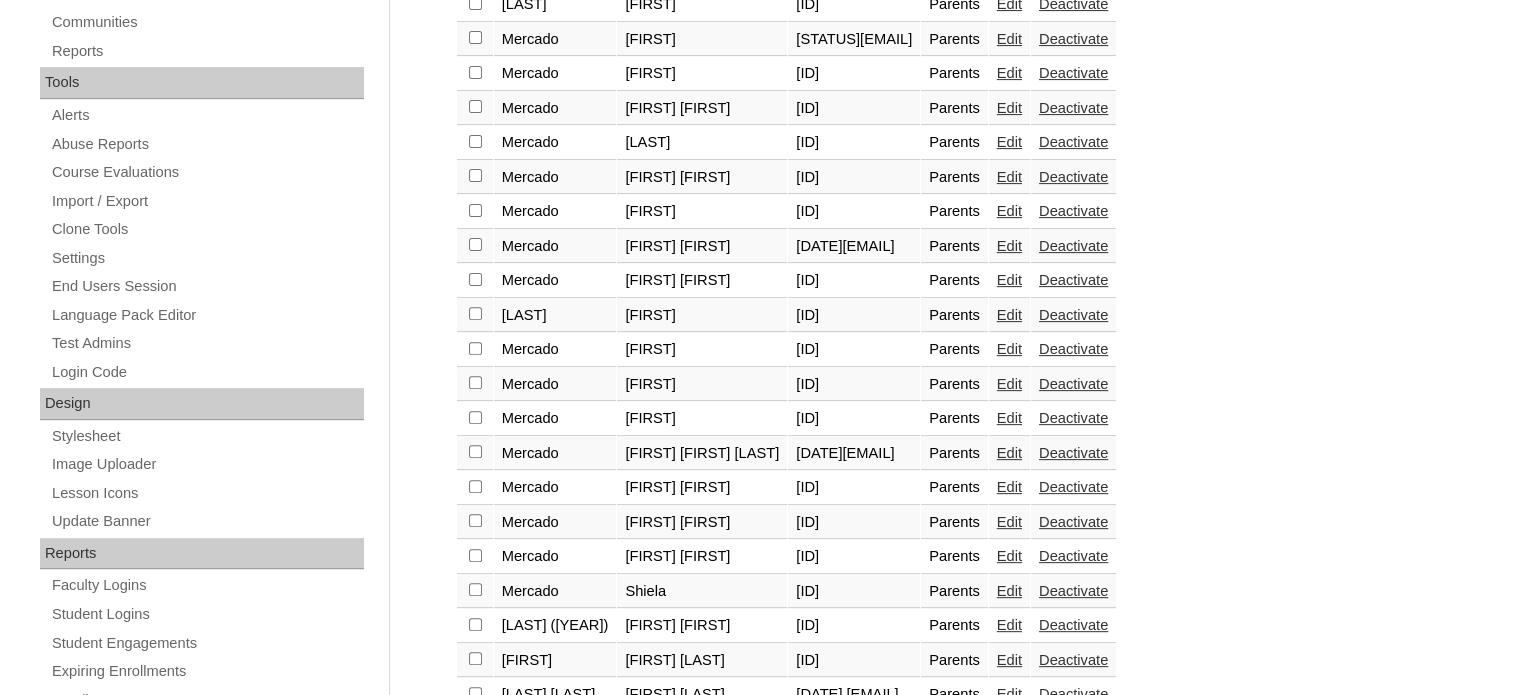 click on "Edit" at bounding box center (1009, 591) 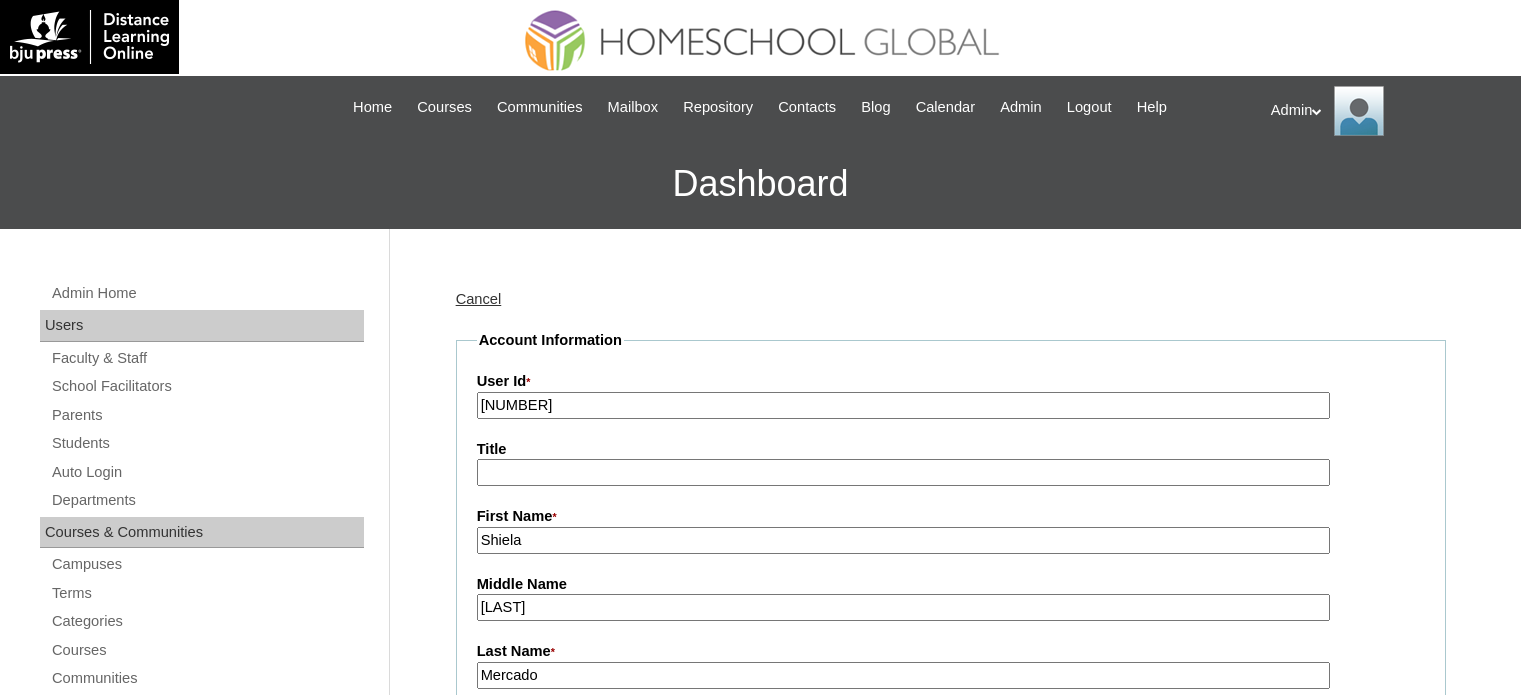 scroll, scrollTop: 0, scrollLeft: 0, axis: both 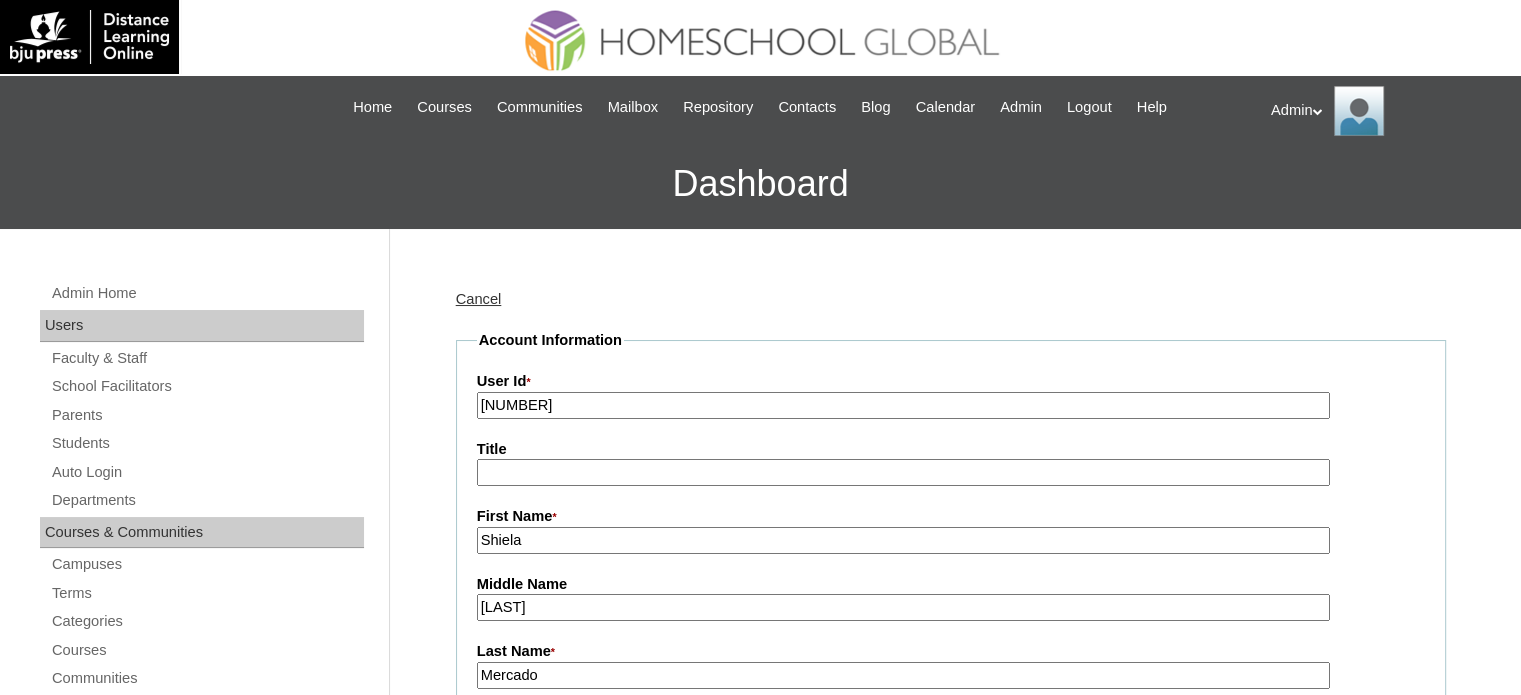 click on "[NUMBER]" at bounding box center [903, 405] 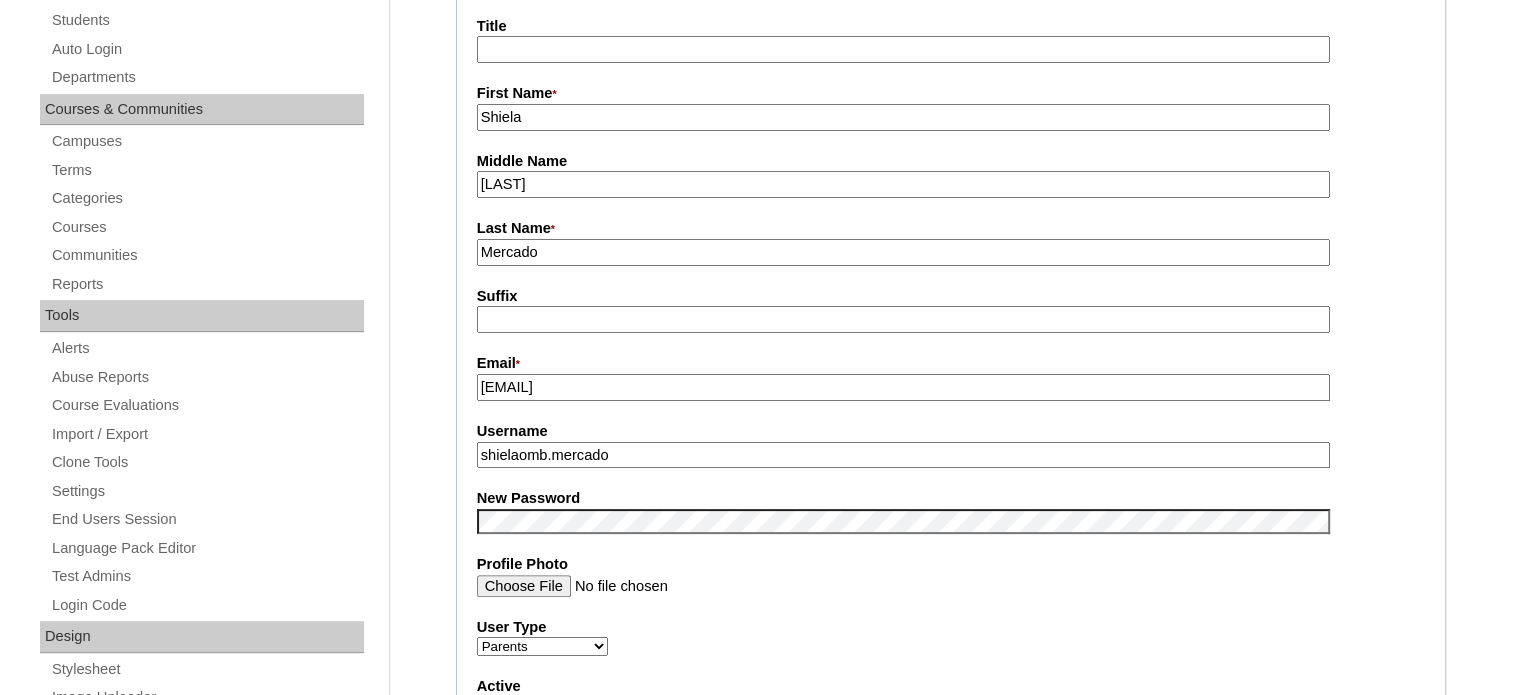 scroll, scrollTop: 424, scrollLeft: 0, axis: vertical 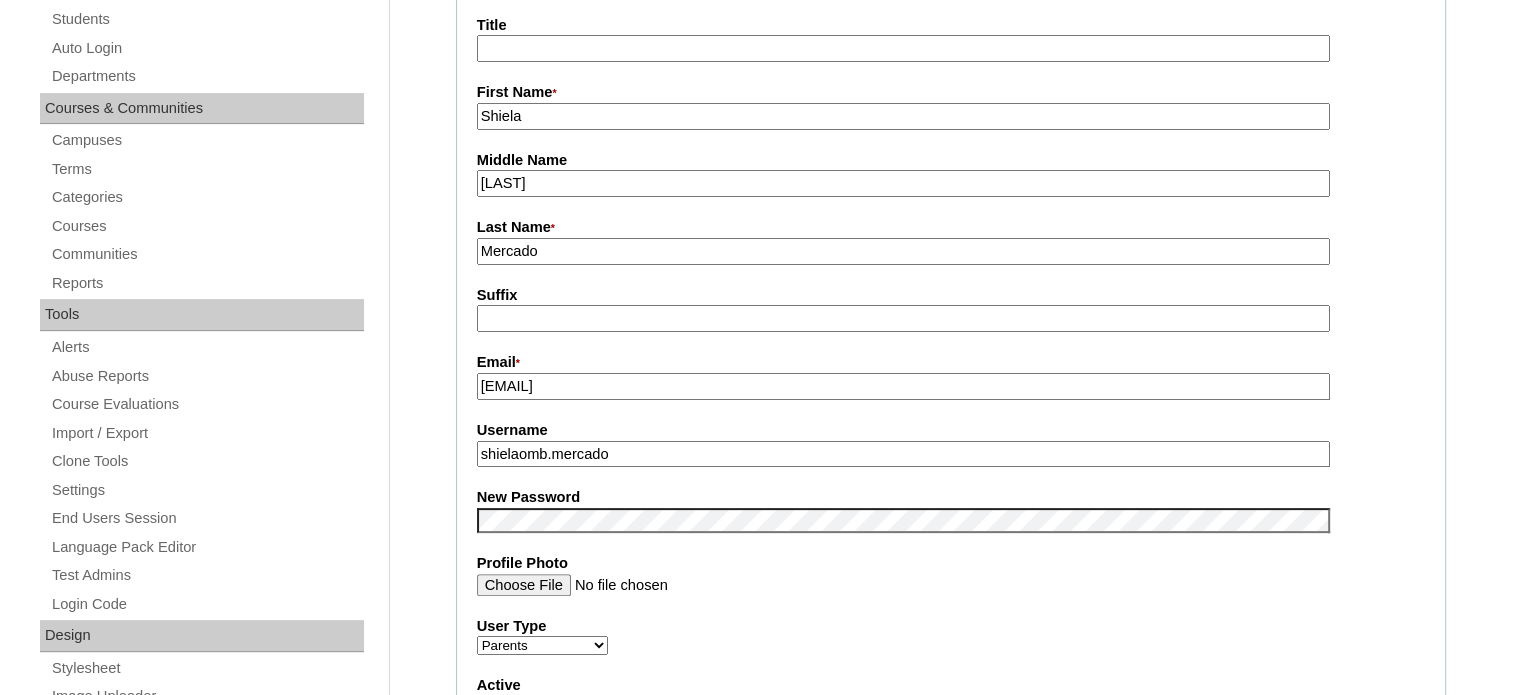 type on "2025-2403273" 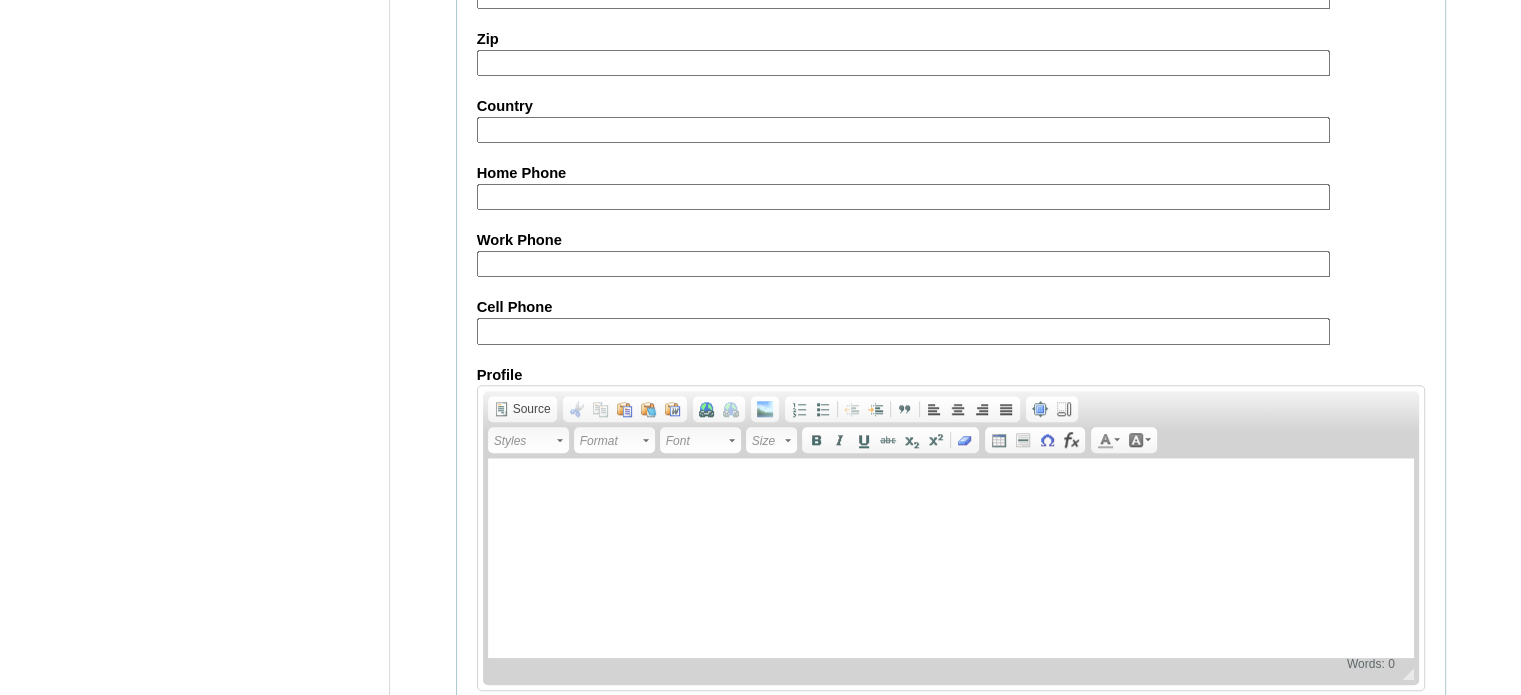 scroll, scrollTop: 1913, scrollLeft: 0, axis: vertical 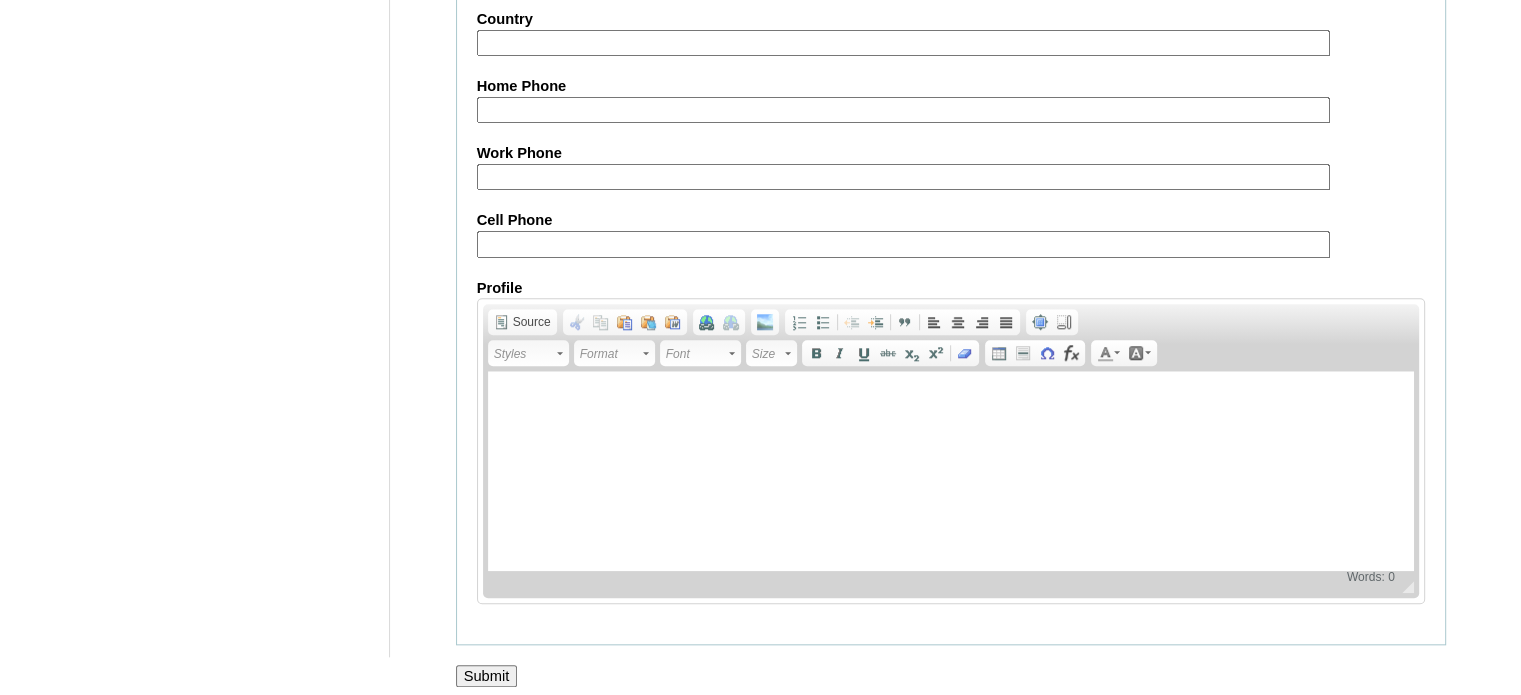 click on "Submit" at bounding box center [487, 676] 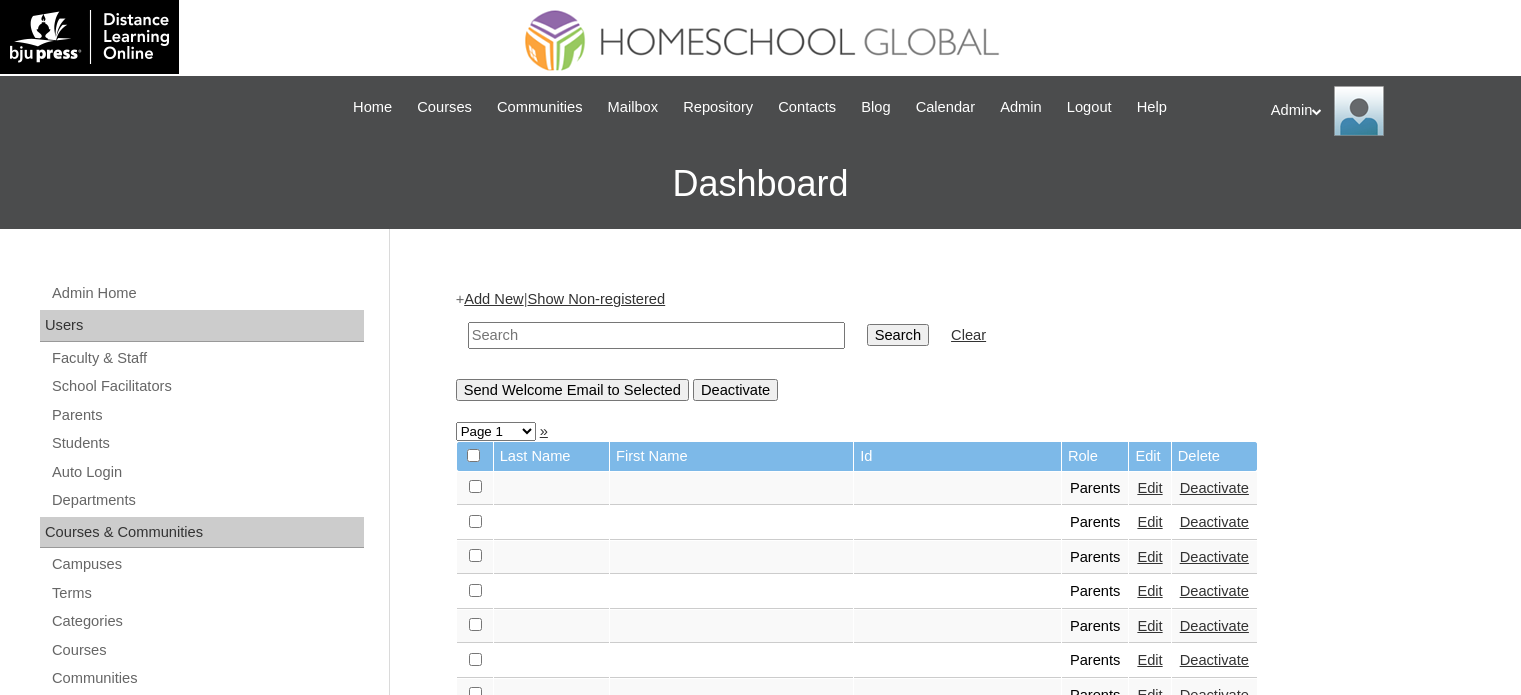 scroll, scrollTop: 0, scrollLeft: 0, axis: both 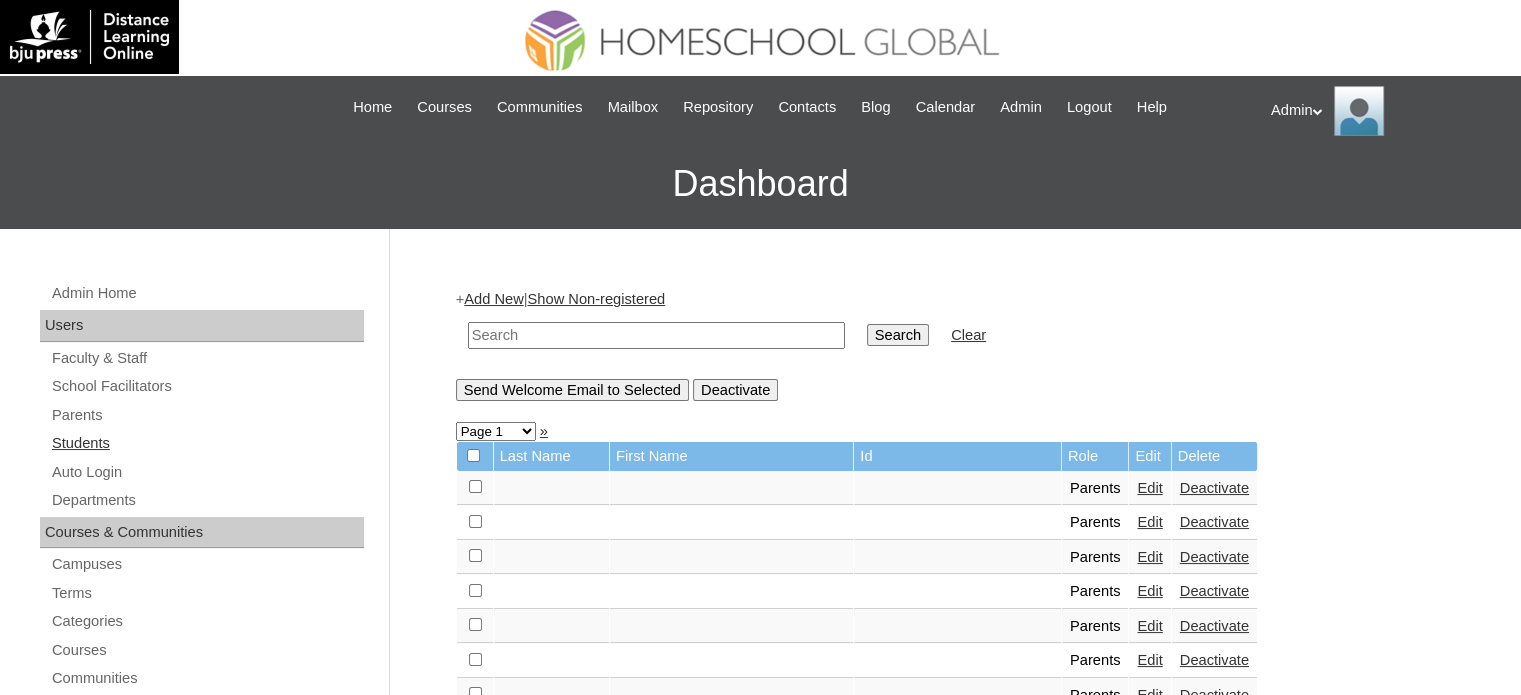 click on "Students" at bounding box center (207, 443) 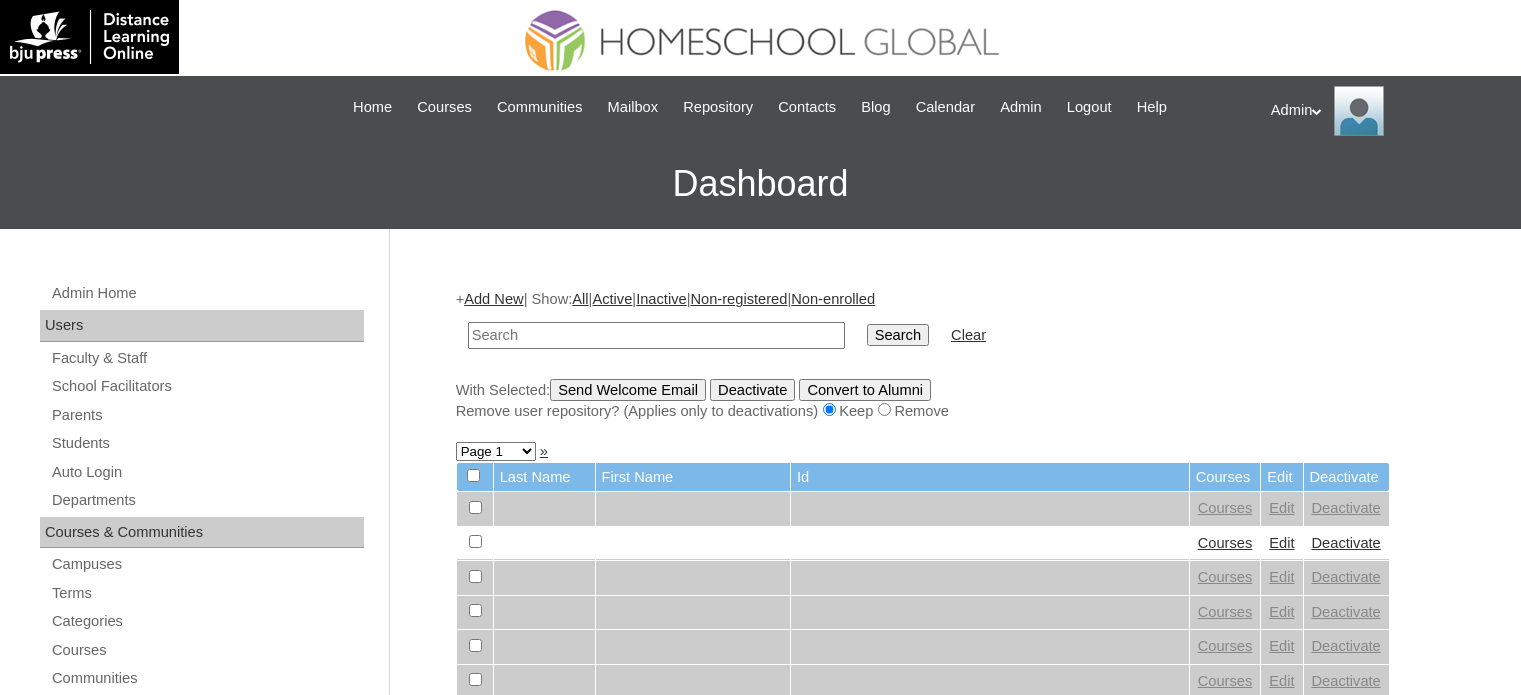 scroll, scrollTop: 0, scrollLeft: 0, axis: both 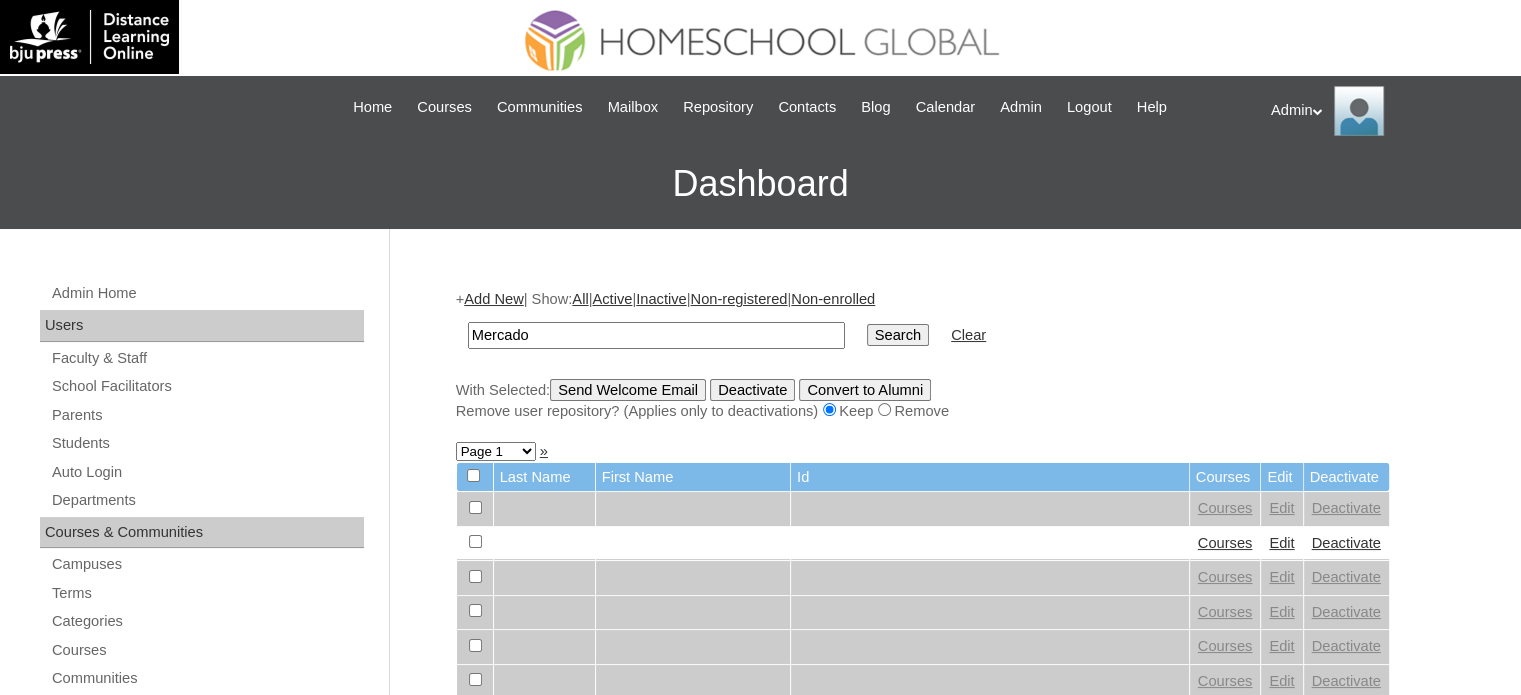 type on "Mercado" 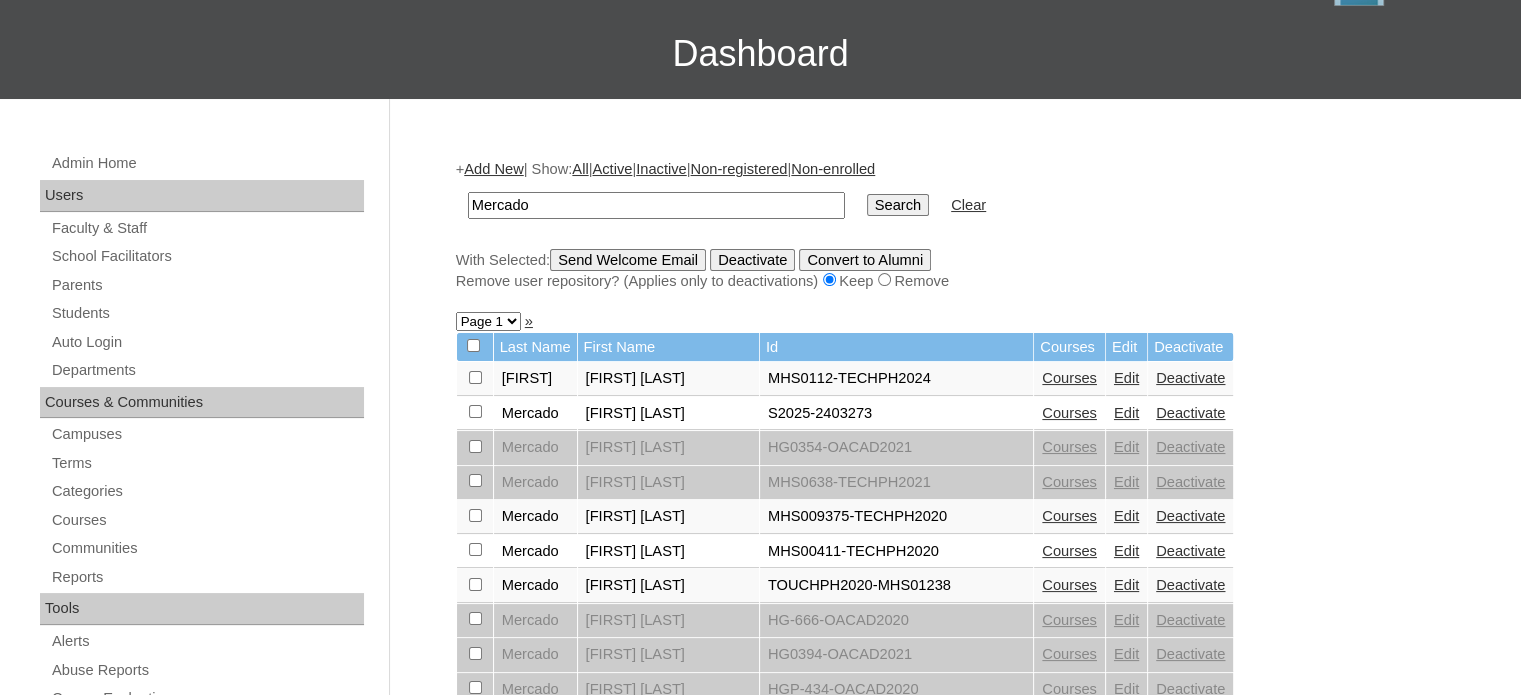 scroll, scrollTop: 146, scrollLeft: 0, axis: vertical 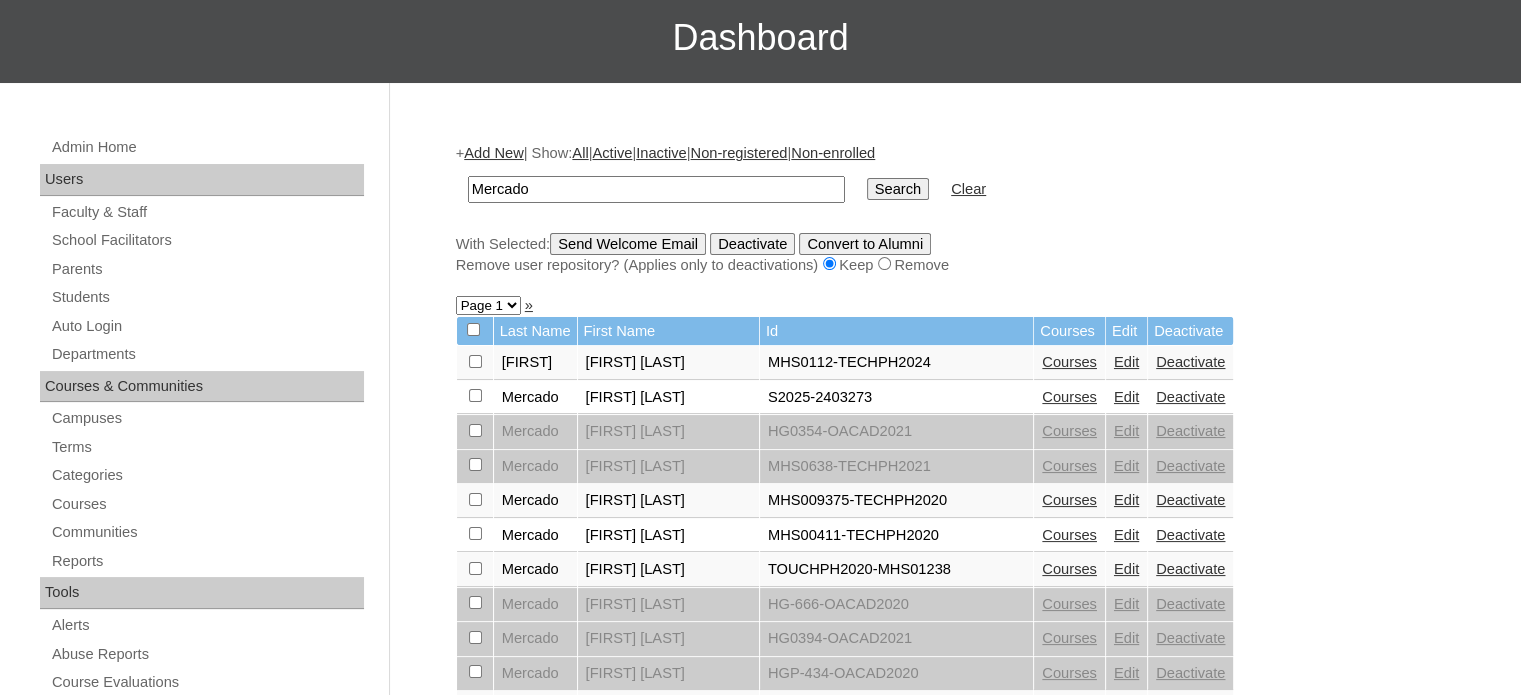 click on "Courses" at bounding box center (1069, 397) 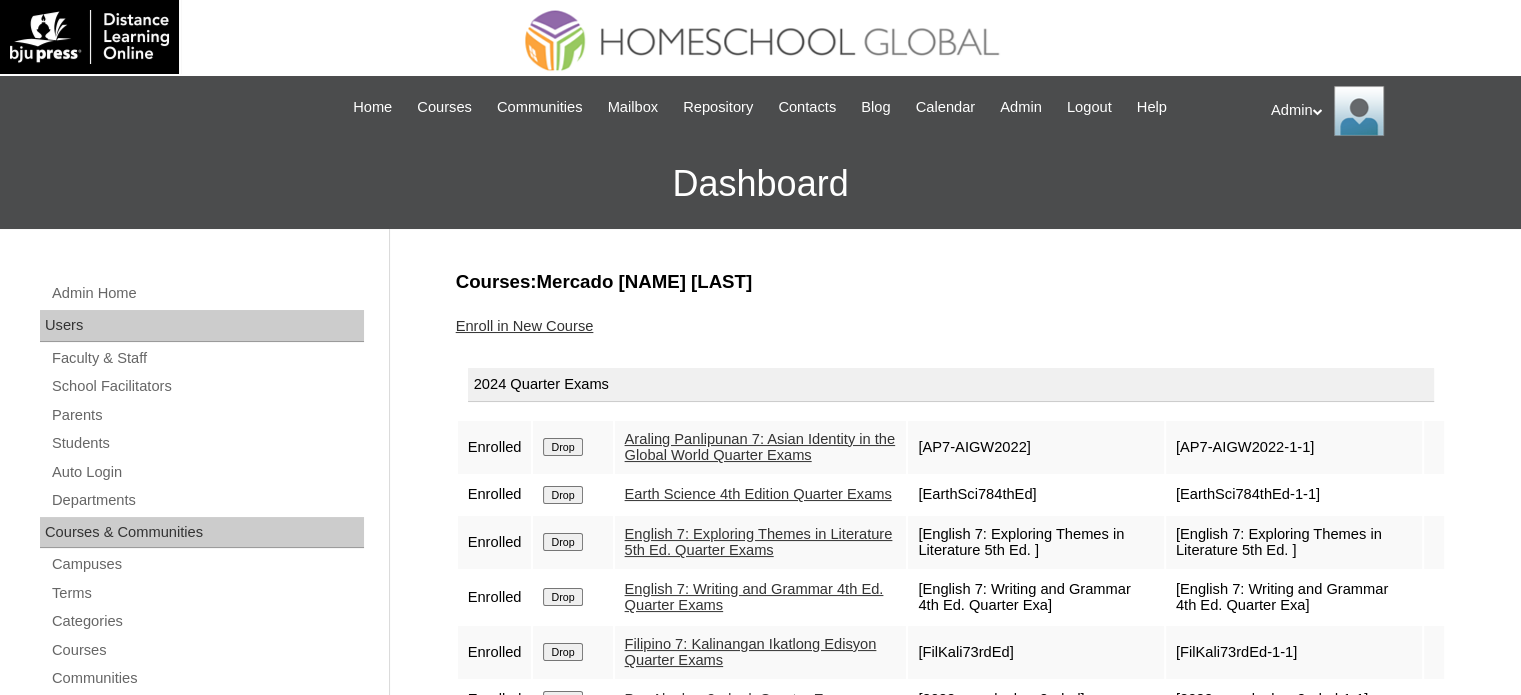 scroll, scrollTop: 160, scrollLeft: 0, axis: vertical 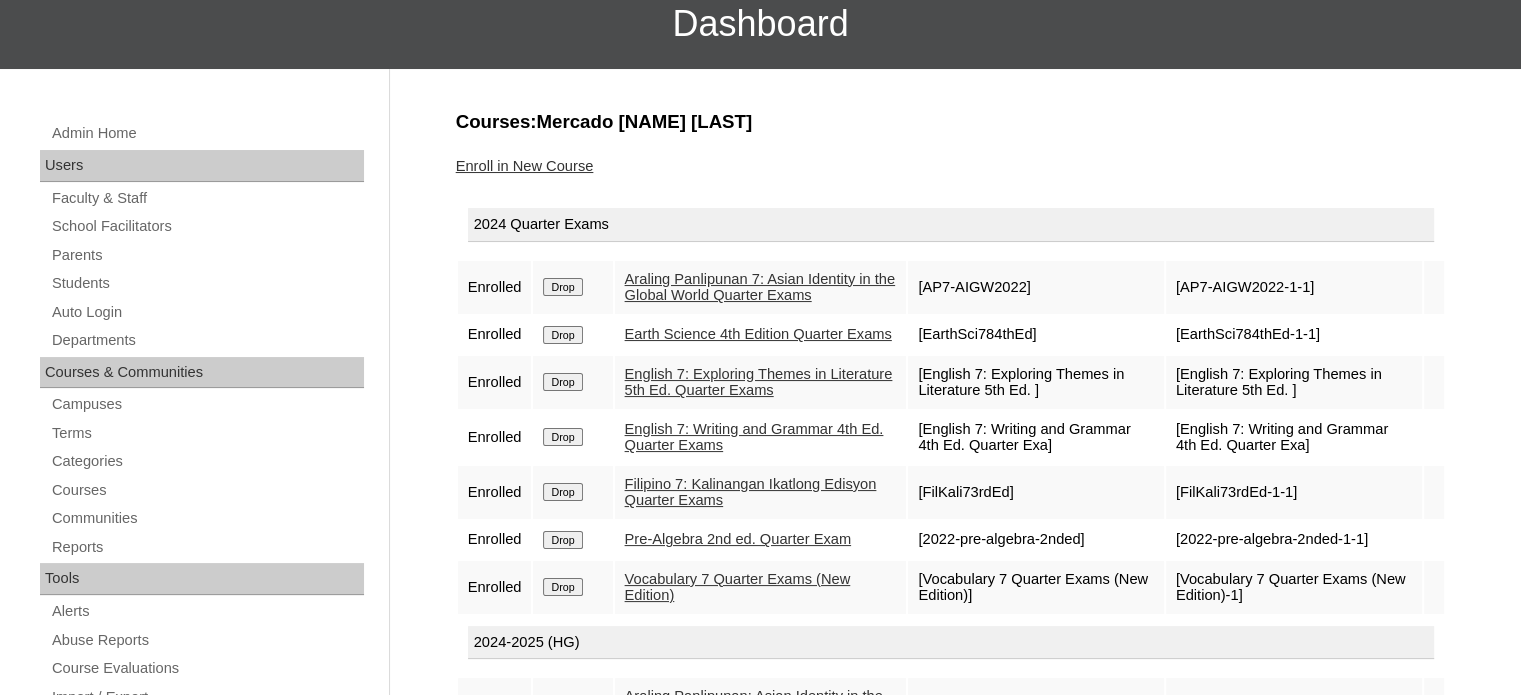 click on "Drop" at bounding box center [562, 287] 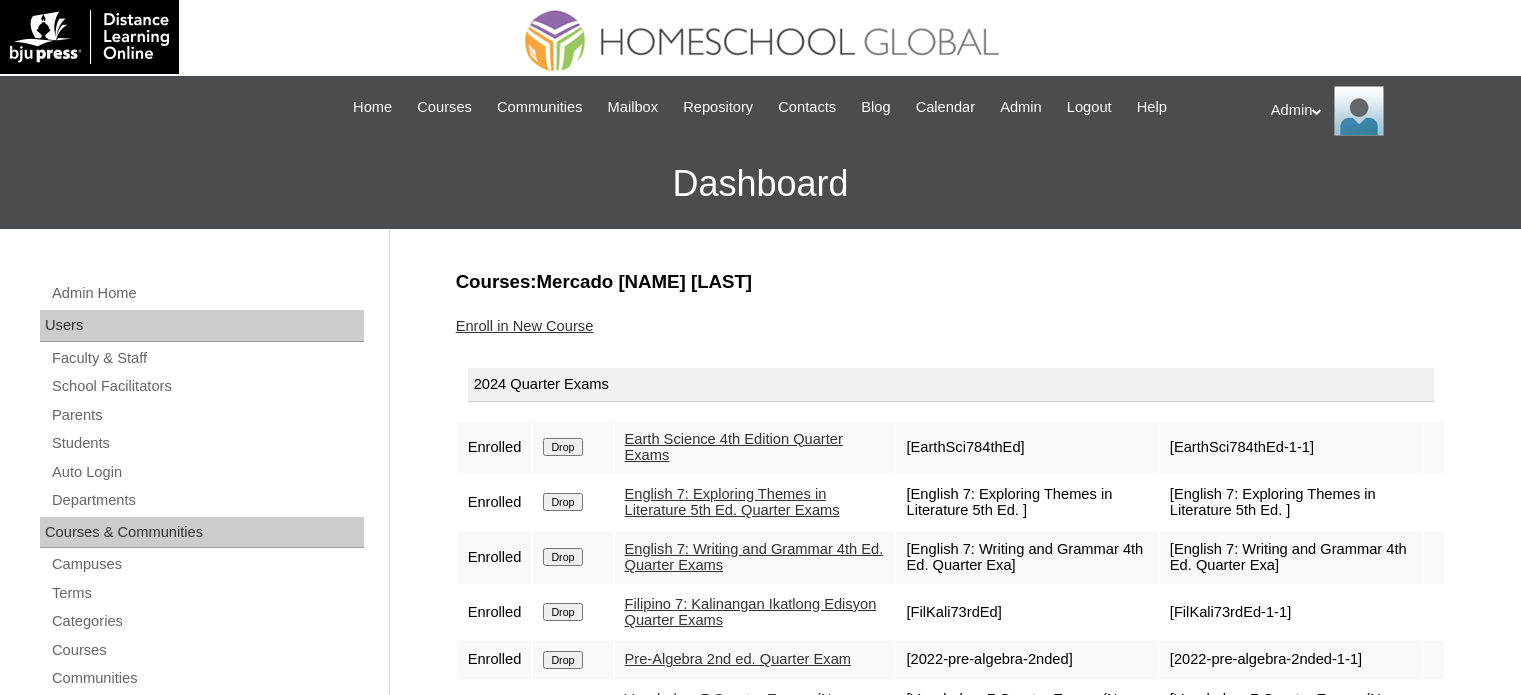 scroll, scrollTop: 0, scrollLeft: 0, axis: both 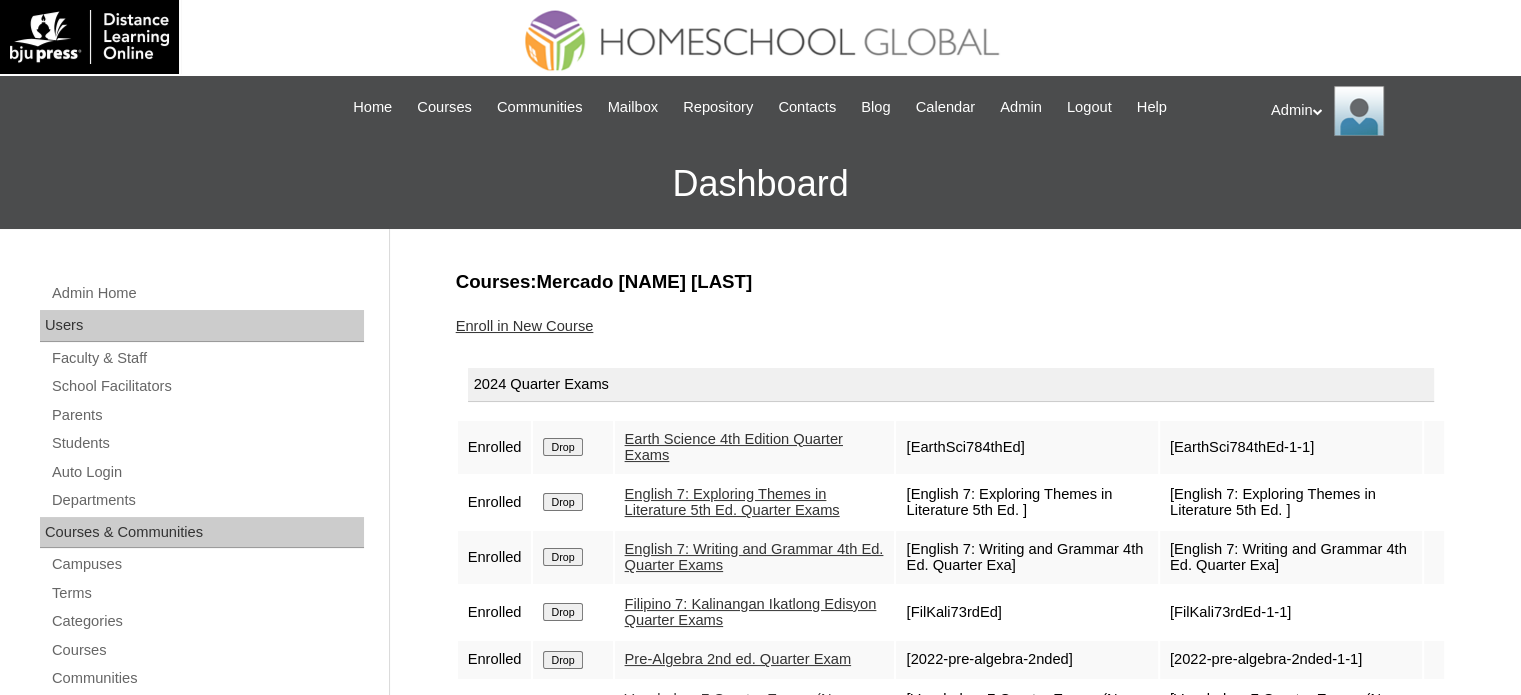 click on "Courses:Mercado [NAME] [LAST]" at bounding box center [951, 282] 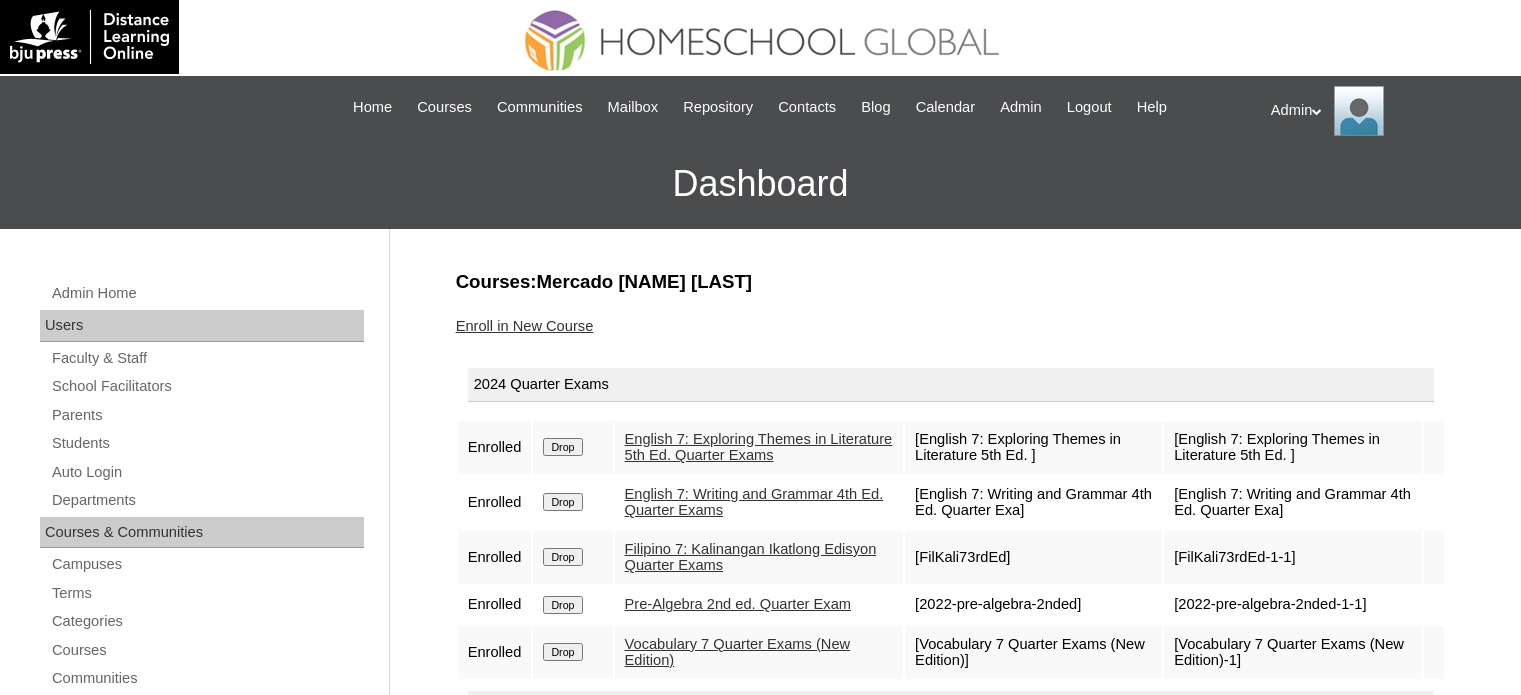 scroll, scrollTop: 0, scrollLeft: 0, axis: both 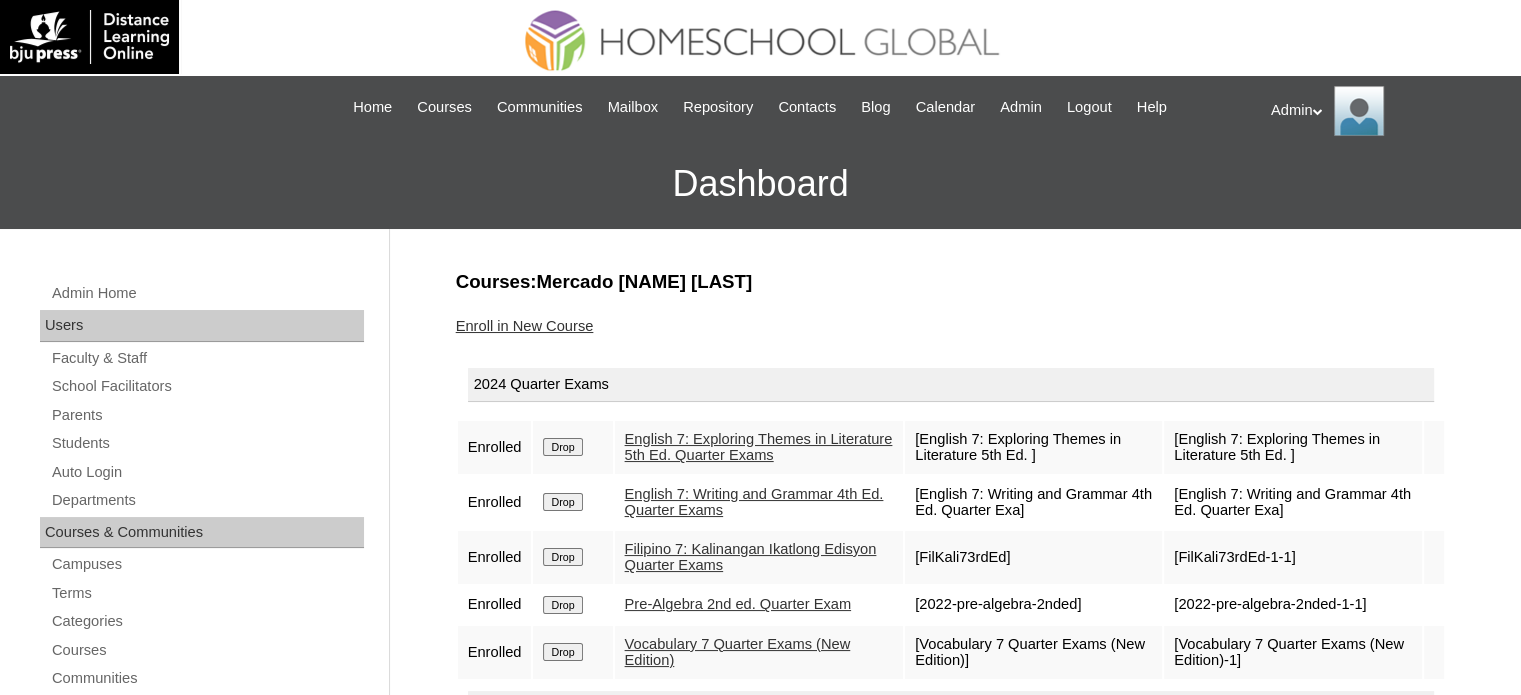click on "Drop" at bounding box center [562, 447] 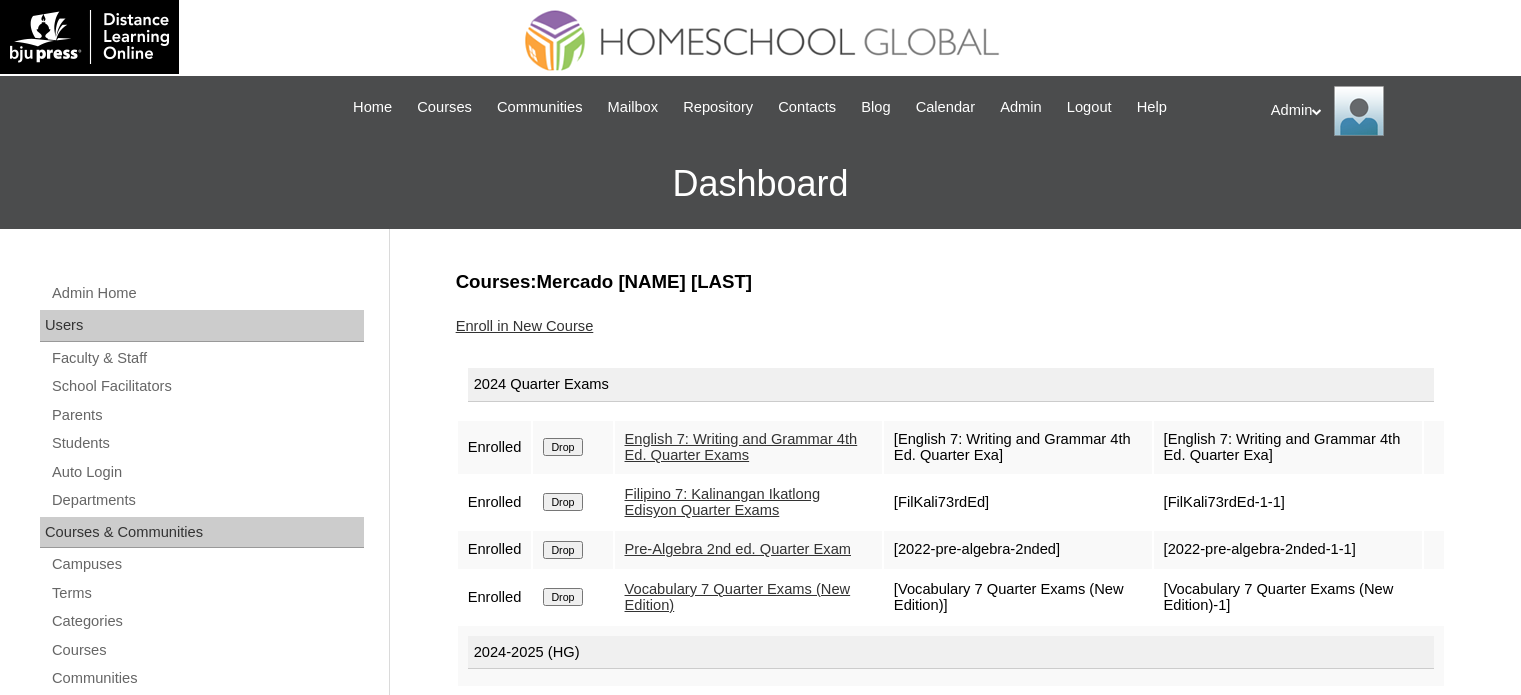 scroll, scrollTop: 0, scrollLeft: 0, axis: both 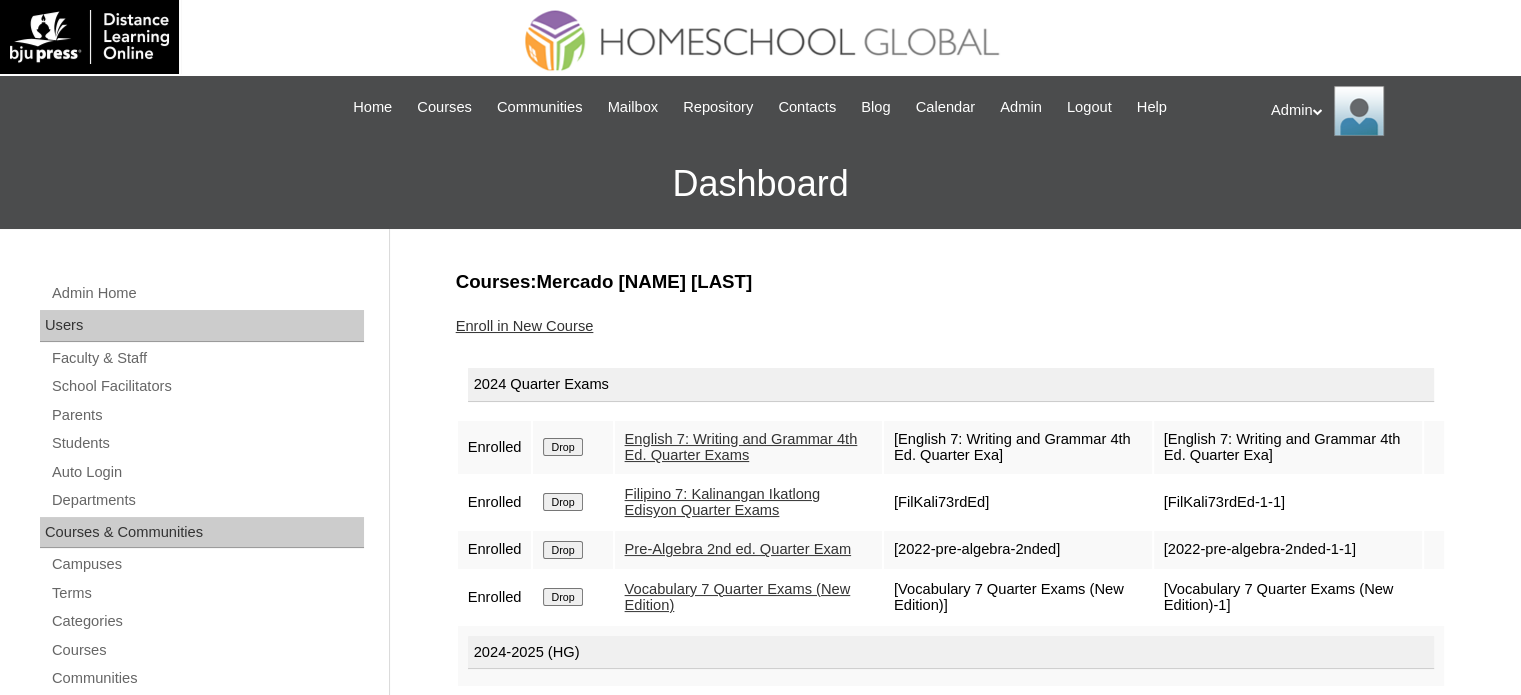 click on "Drop" at bounding box center [562, 447] 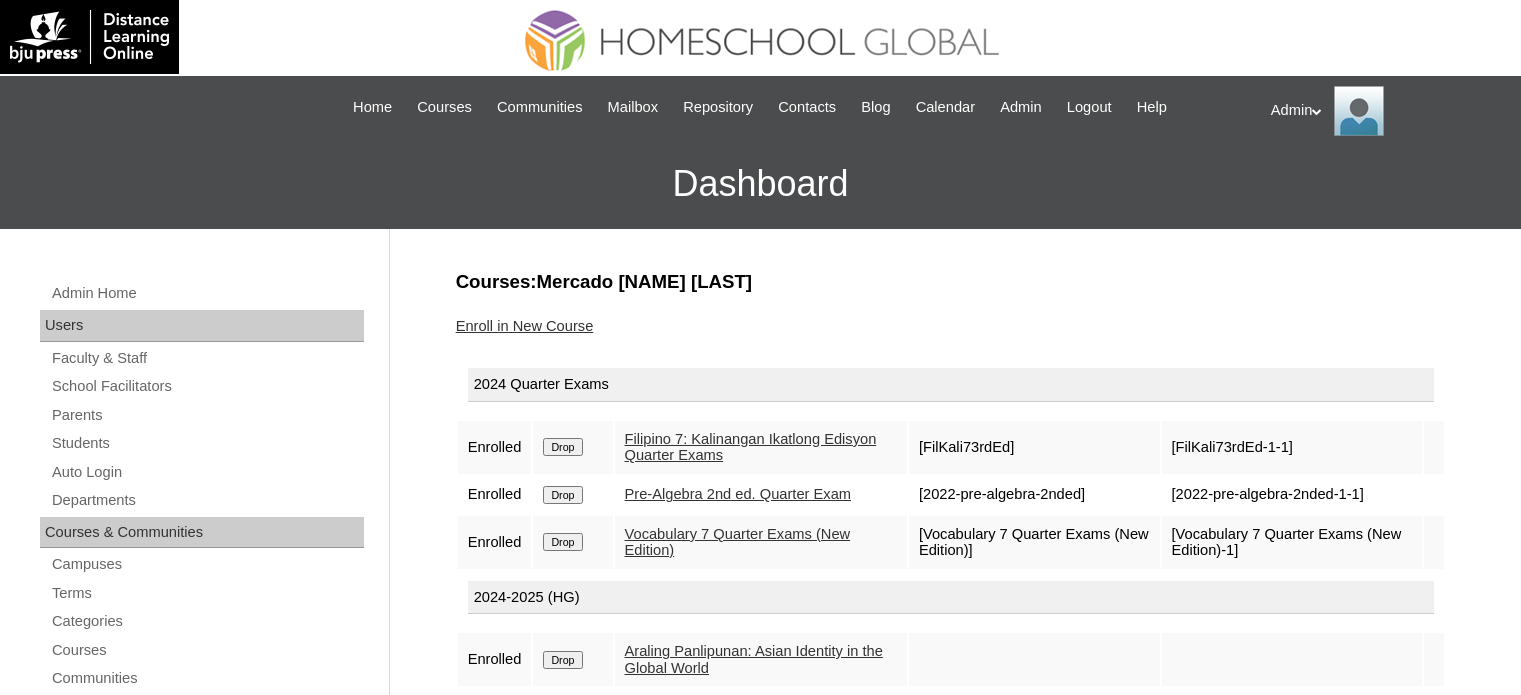 click on "Drop" at bounding box center [562, 447] 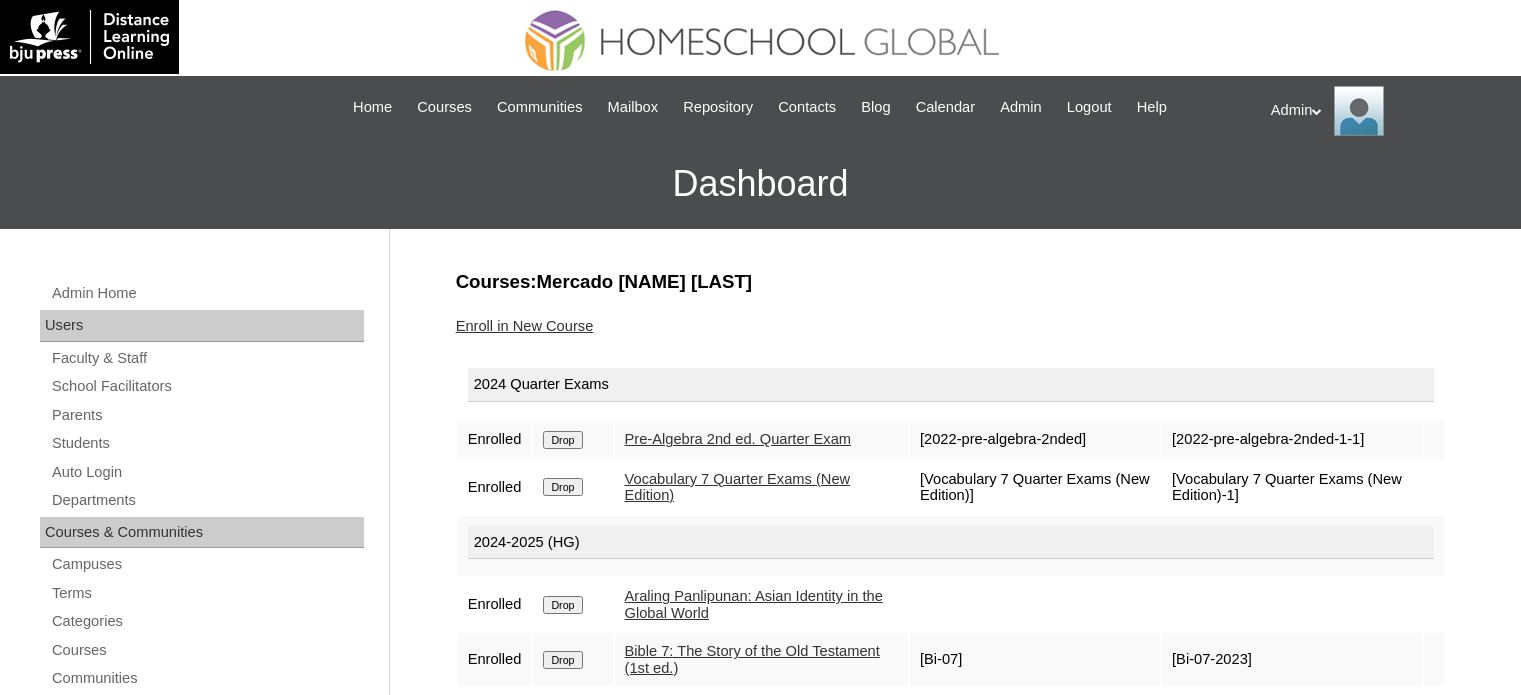 scroll, scrollTop: 0, scrollLeft: 0, axis: both 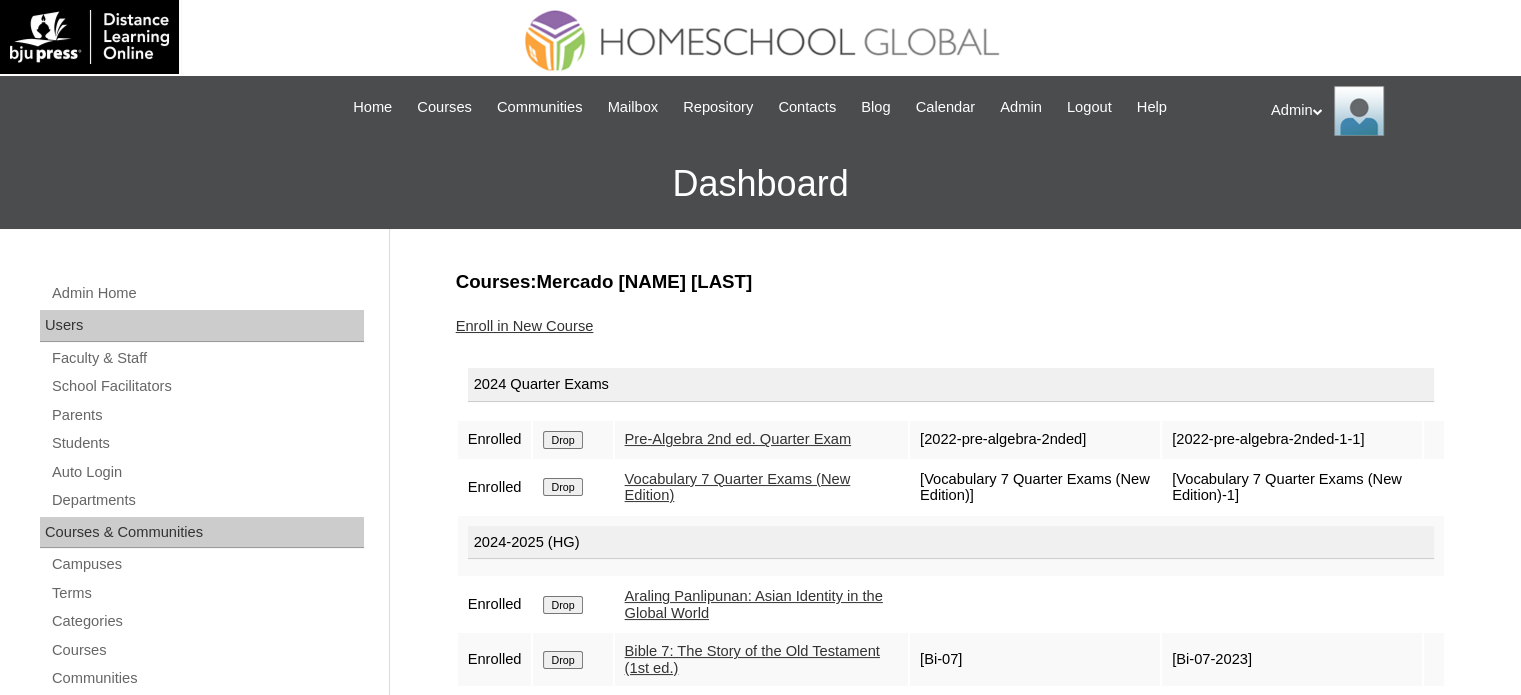 click on "Drop" at bounding box center [562, 440] 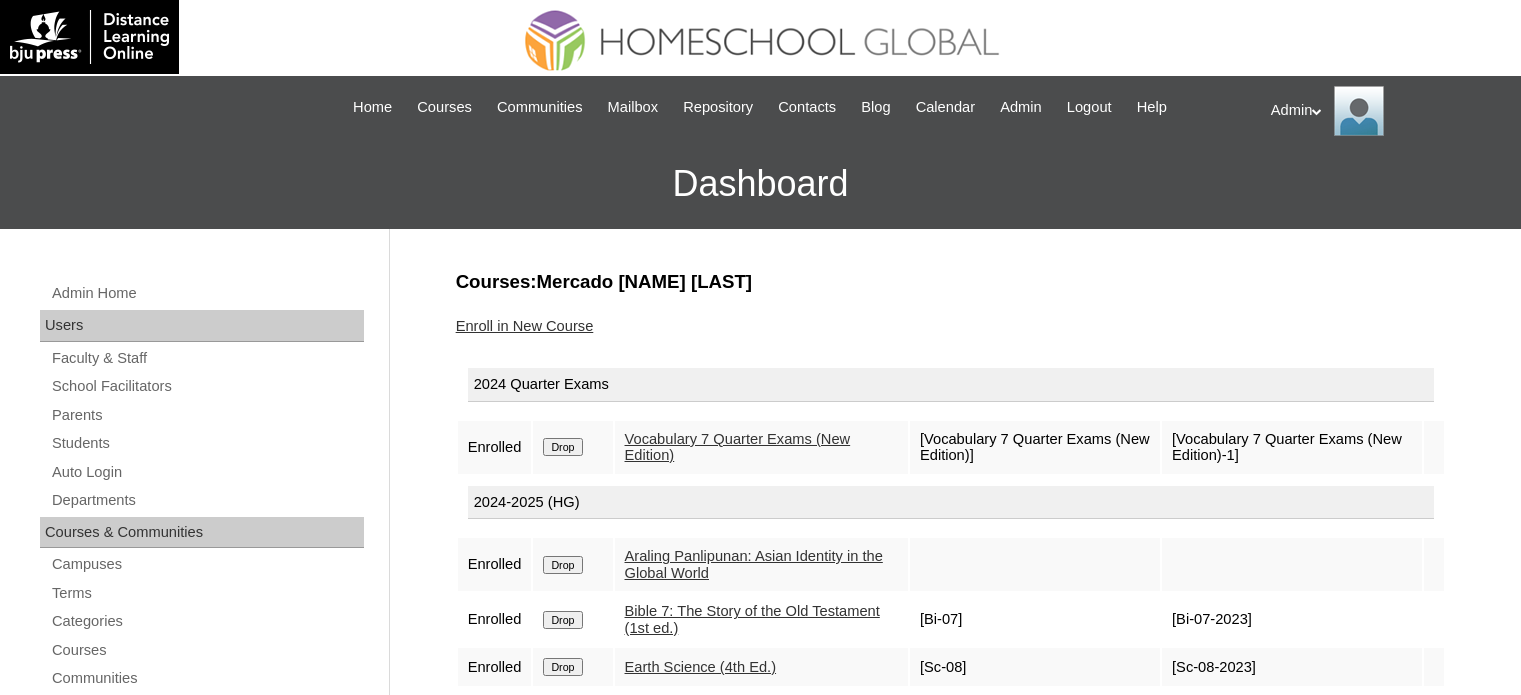 scroll, scrollTop: 0, scrollLeft: 0, axis: both 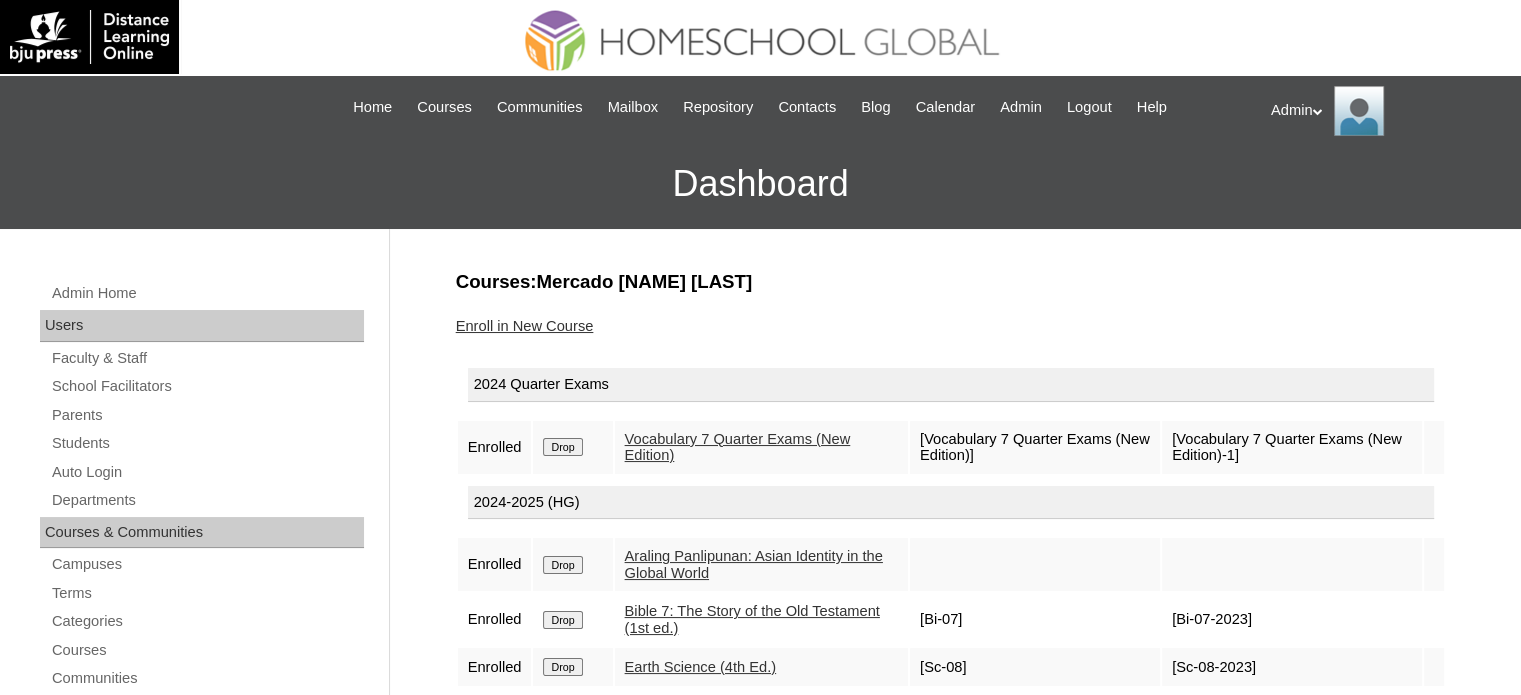 click on "Drop" at bounding box center [562, 447] 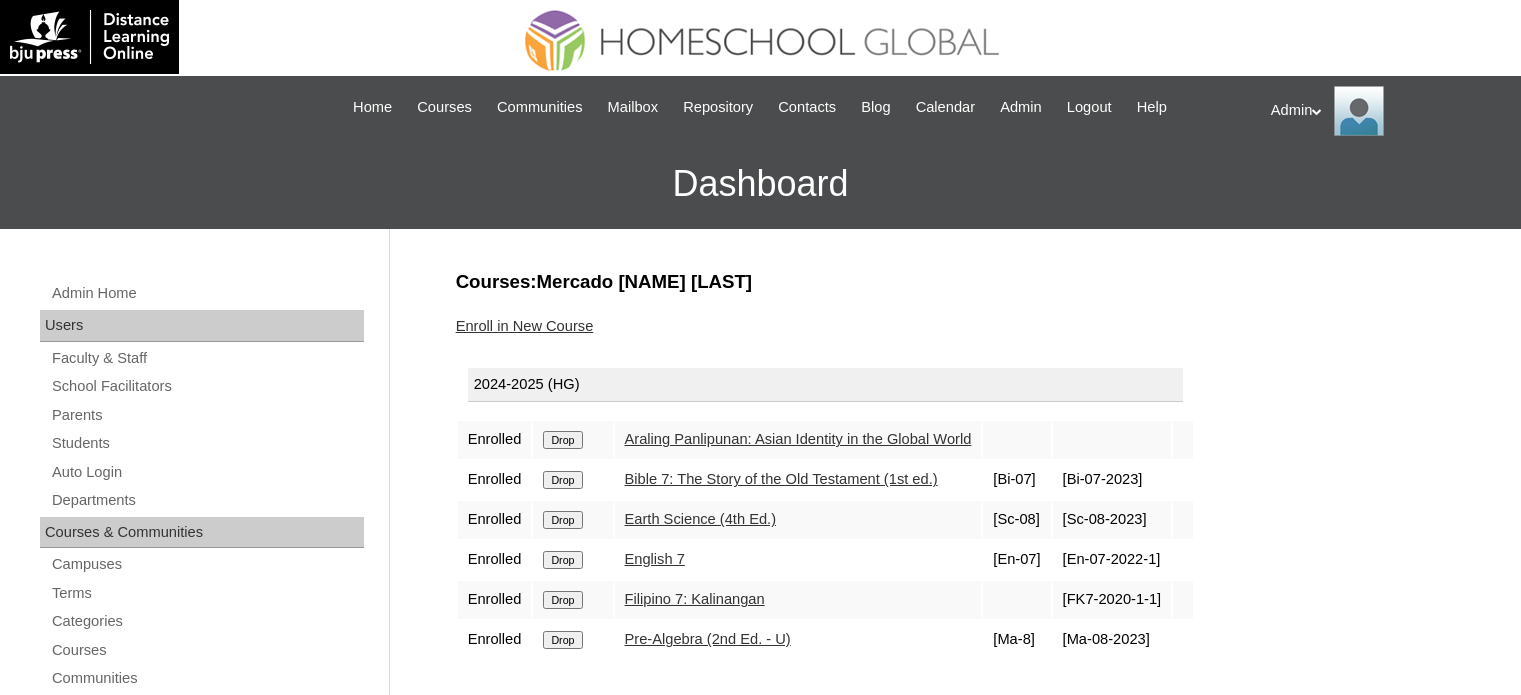 scroll, scrollTop: 0, scrollLeft: 0, axis: both 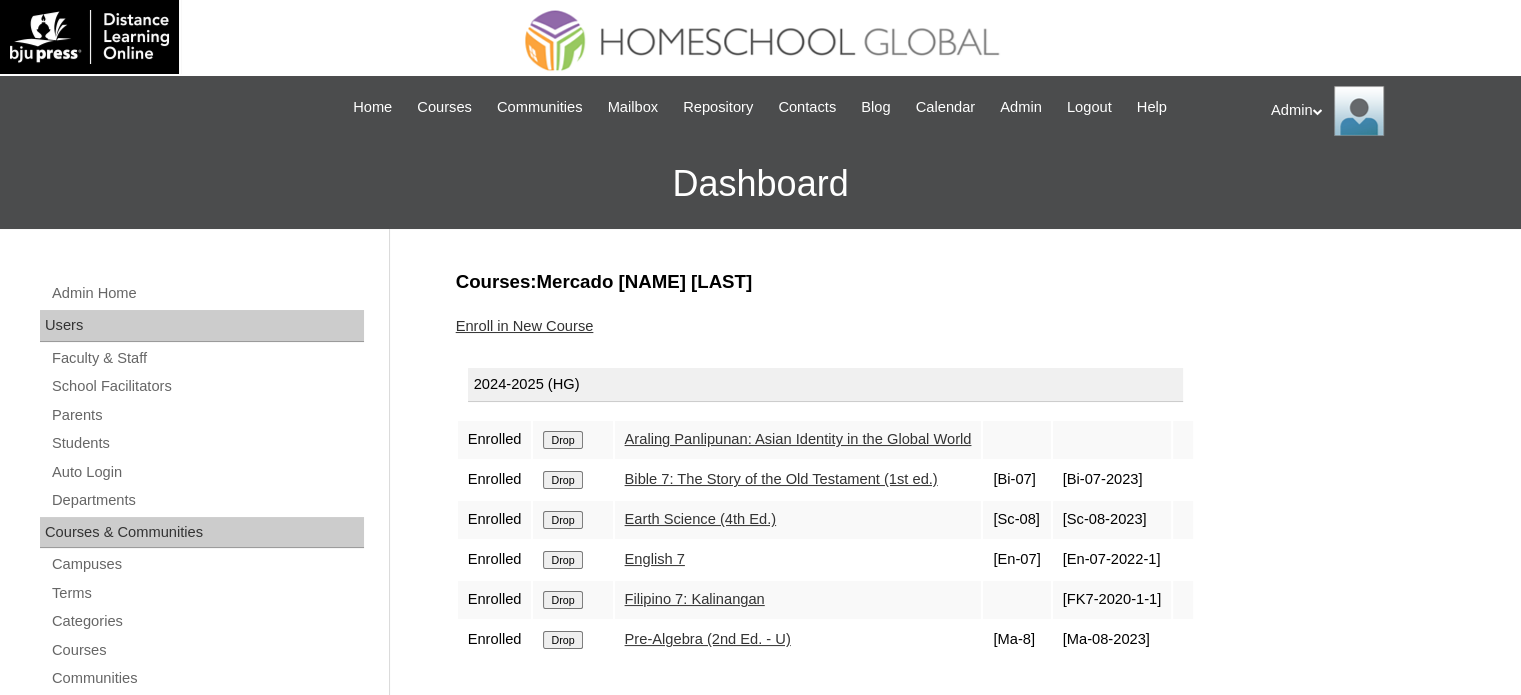 click on "Drop" at bounding box center (562, 440) 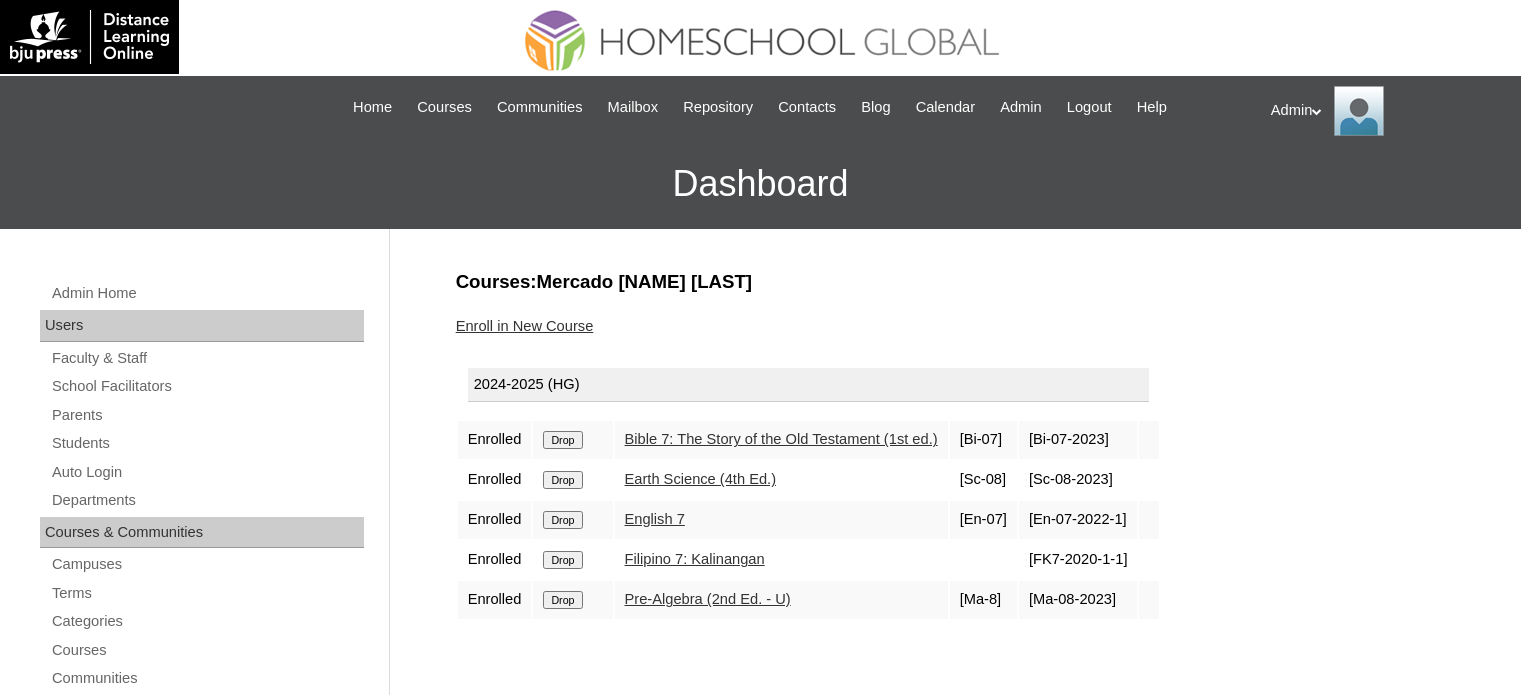 scroll, scrollTop: 0, scrollLeft: 0, axis: both 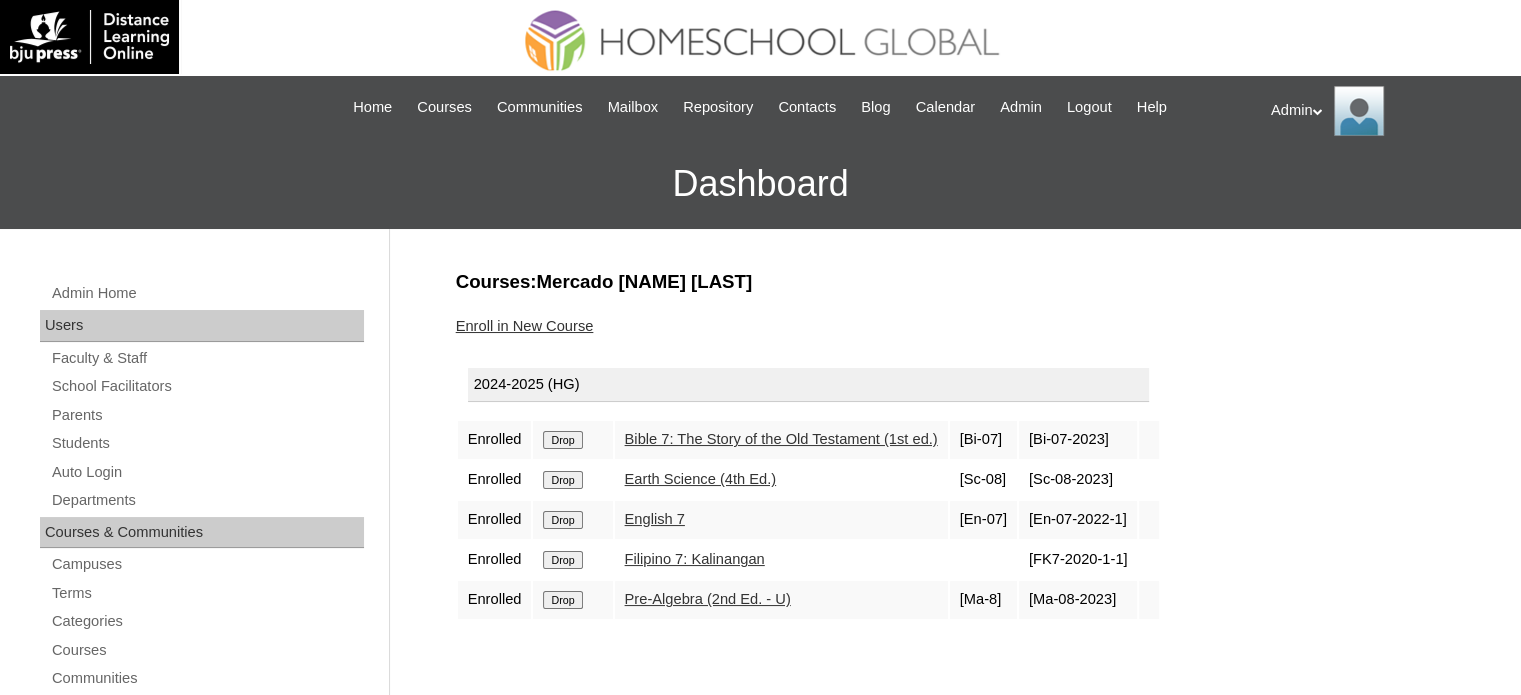 click on "Drop" at bounding box center [562, 440] 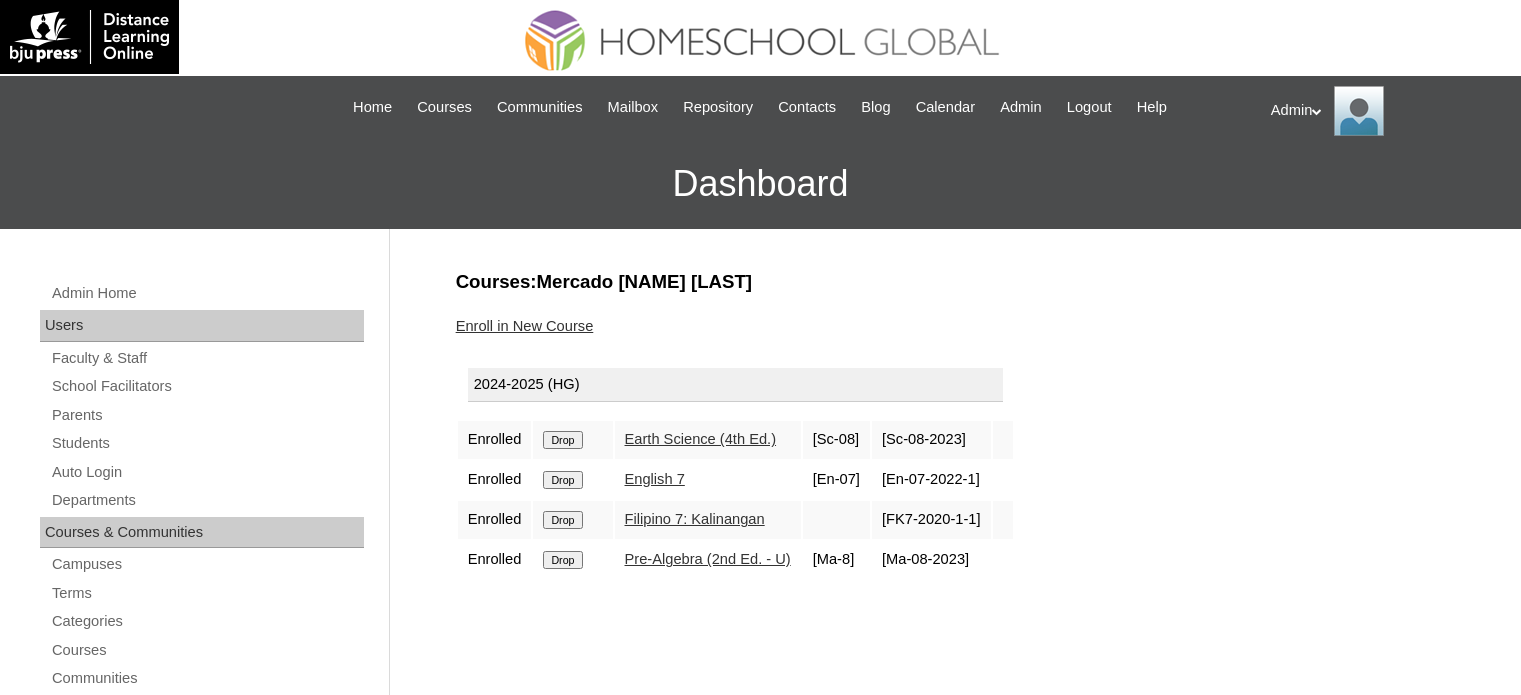 scroll, scrollTop: 0, scrollLeft: 0, axis: both 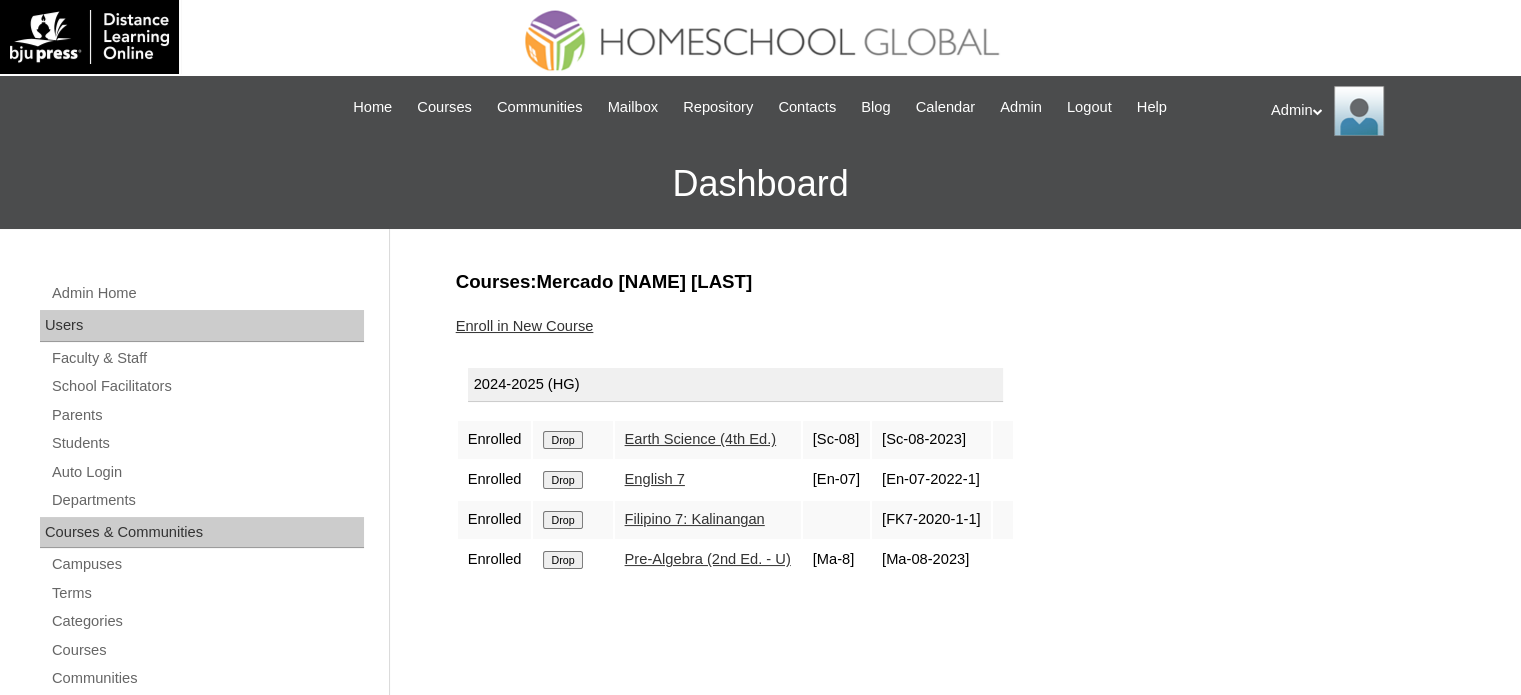 click on "Drop" at bounding box center [562, 440] 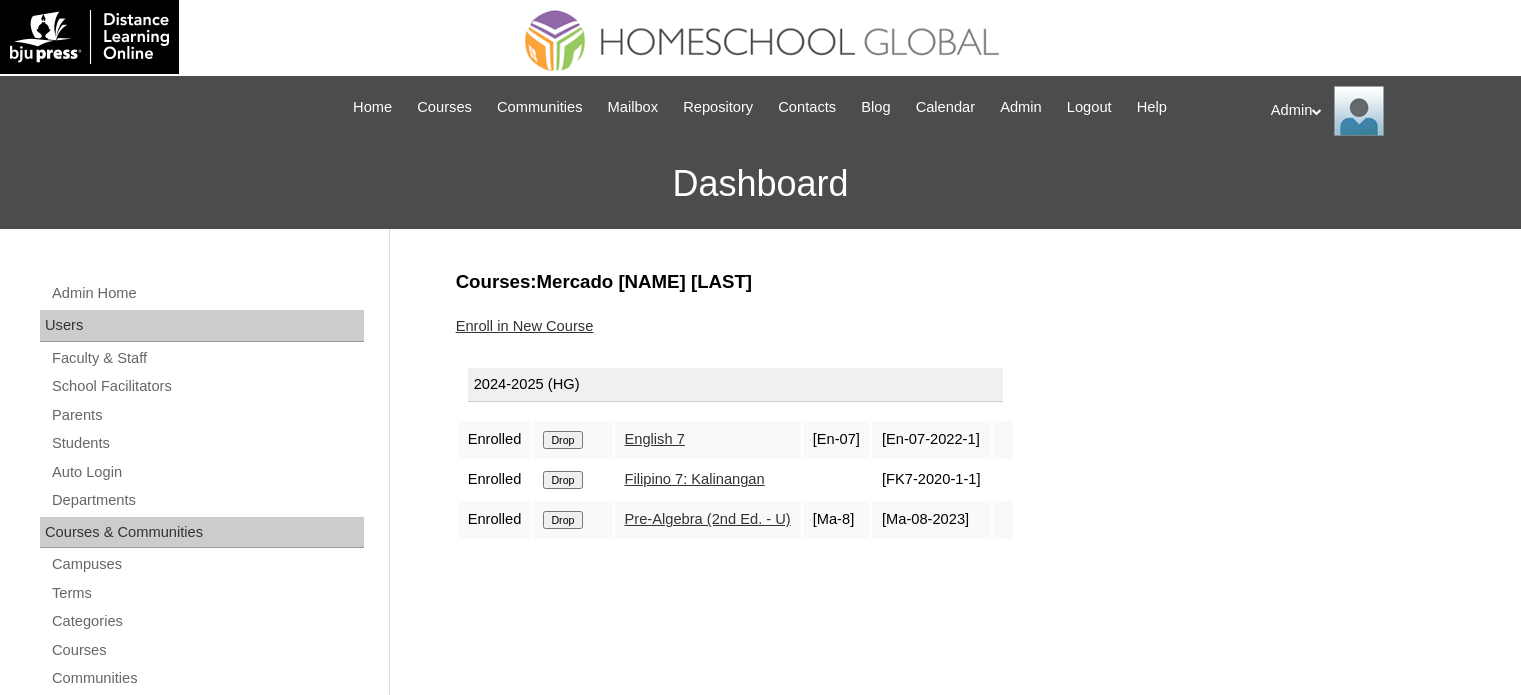 scroll, scrollTop: 0, scrollLeft: 0, axis: both 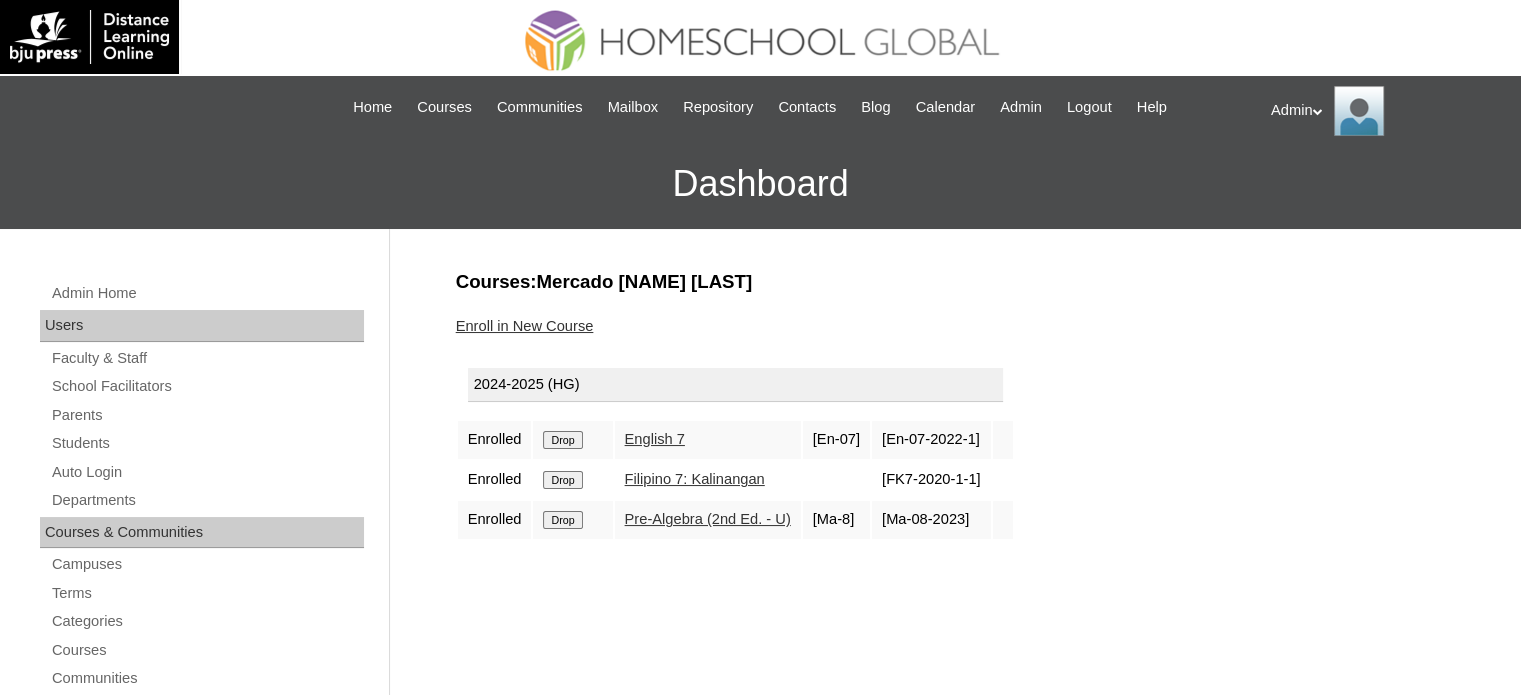 click on "Drop" at bounding box center (562, 440) 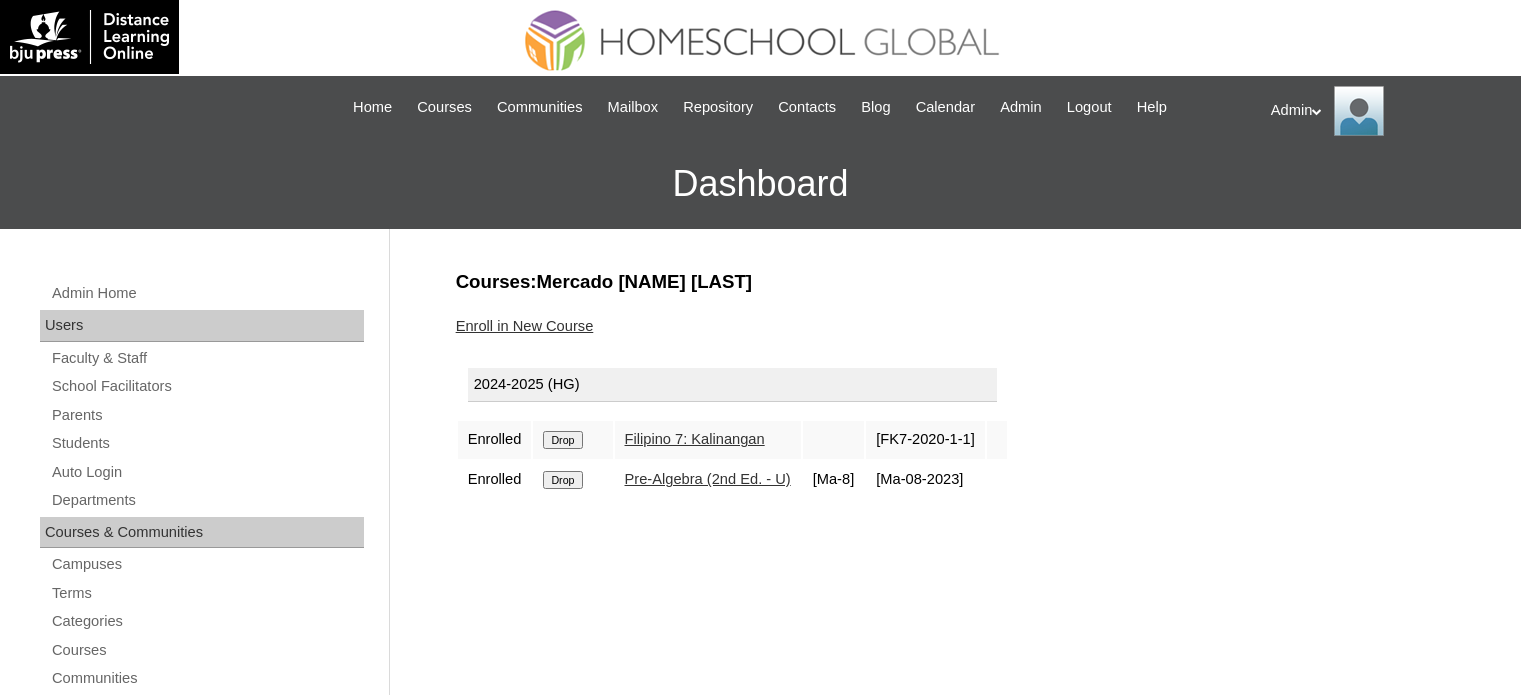 scroll, scrollTop: 0, scrollLeft: 0, axis: both 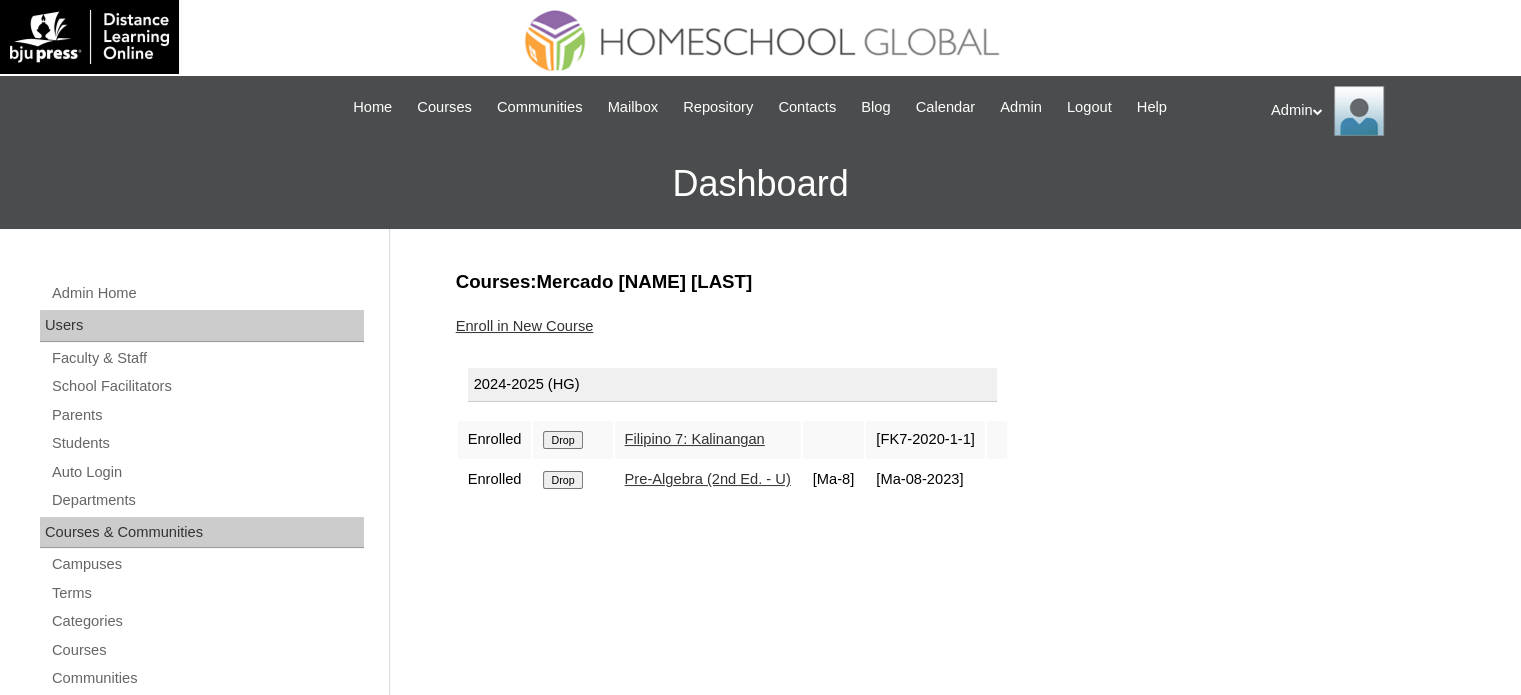 click on "Drop" at bounding box center [562, 440] 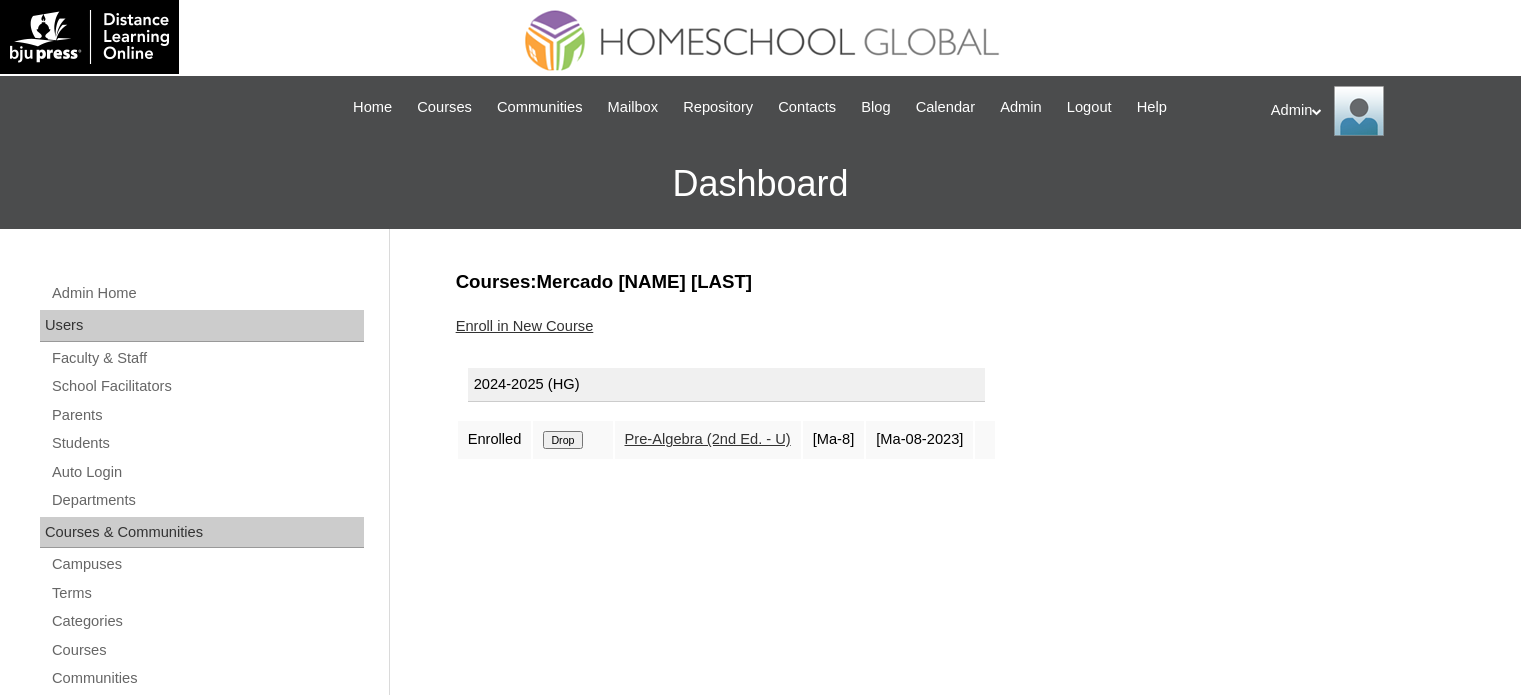 scroll, scrollTop: 0, scrollLeft: 0, axis: both 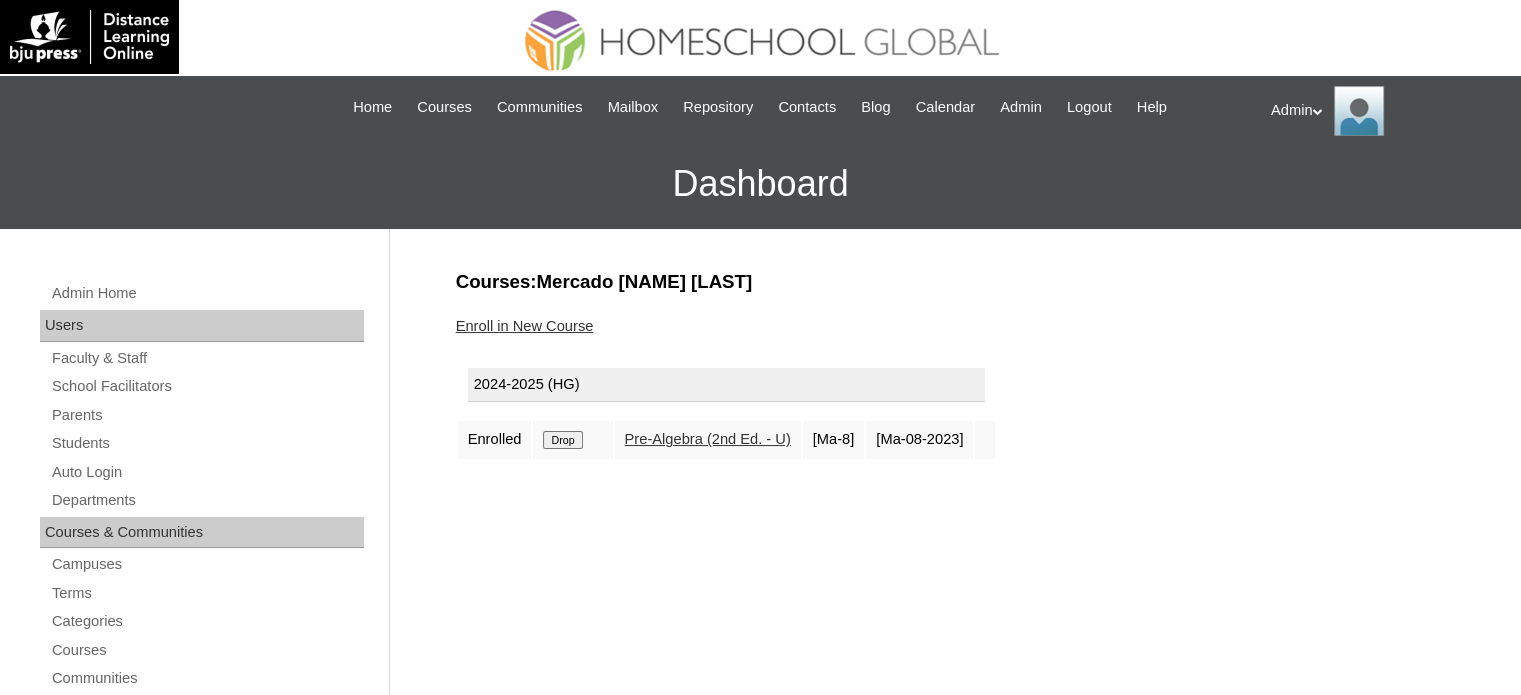 click on "Drop" at bounding box center (562, 440) 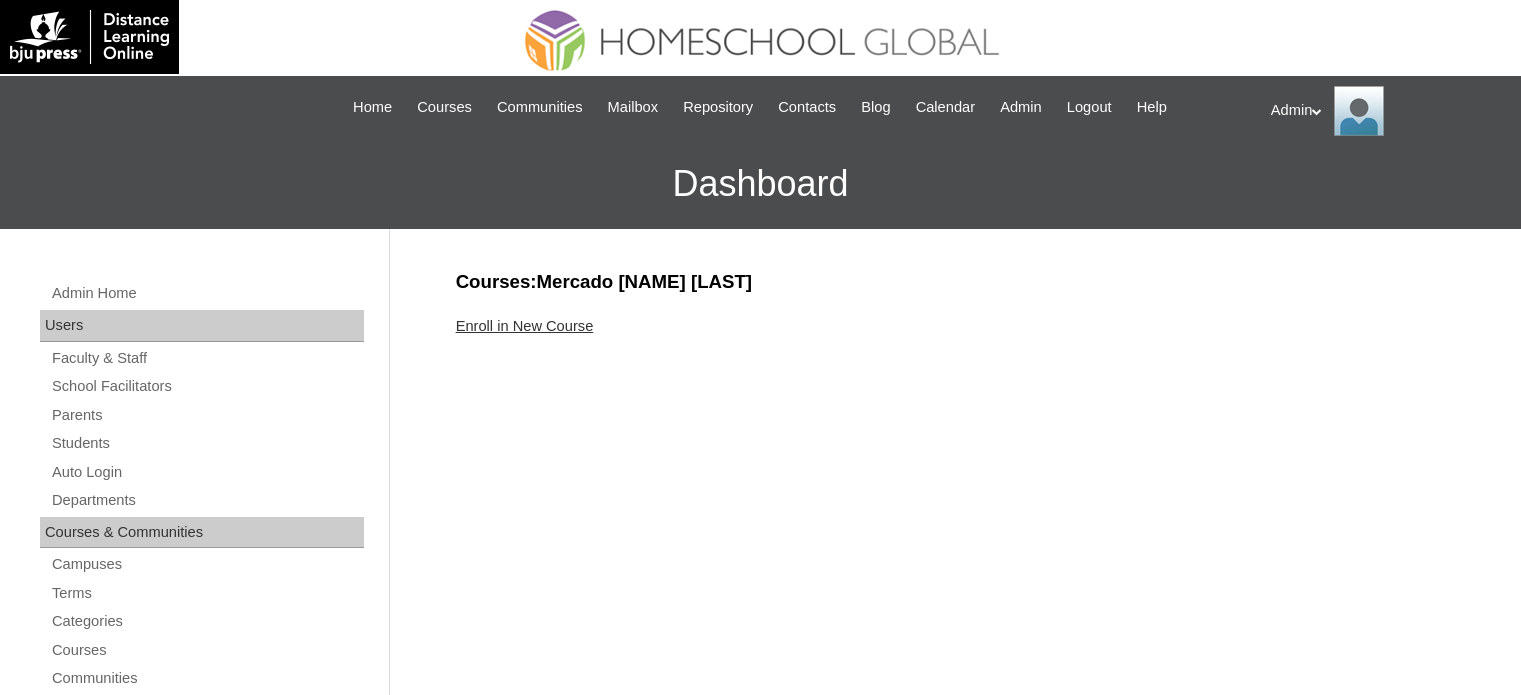 scroll, scrollTop: 0, scrollLeft: 0, axis: both 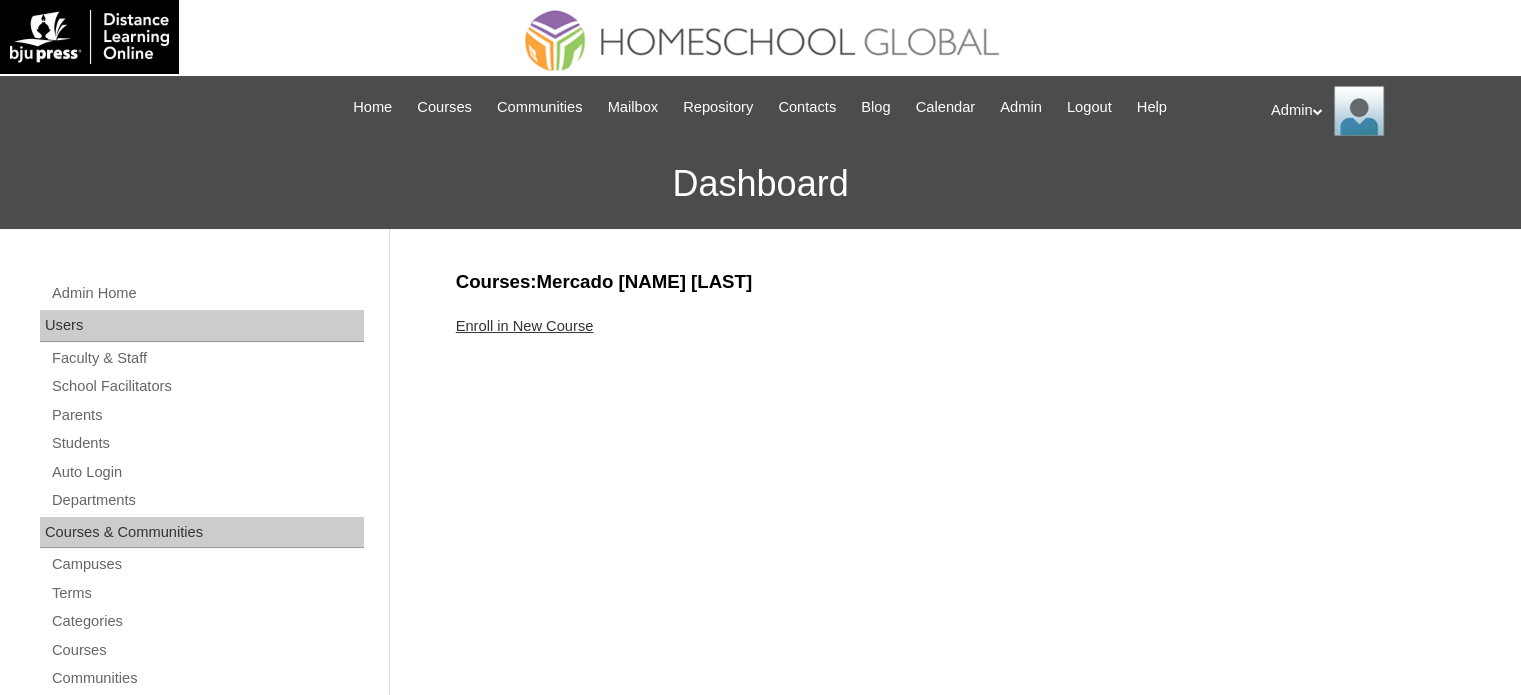 click on "Enroll in New Course" at bounding box center [525, 326] 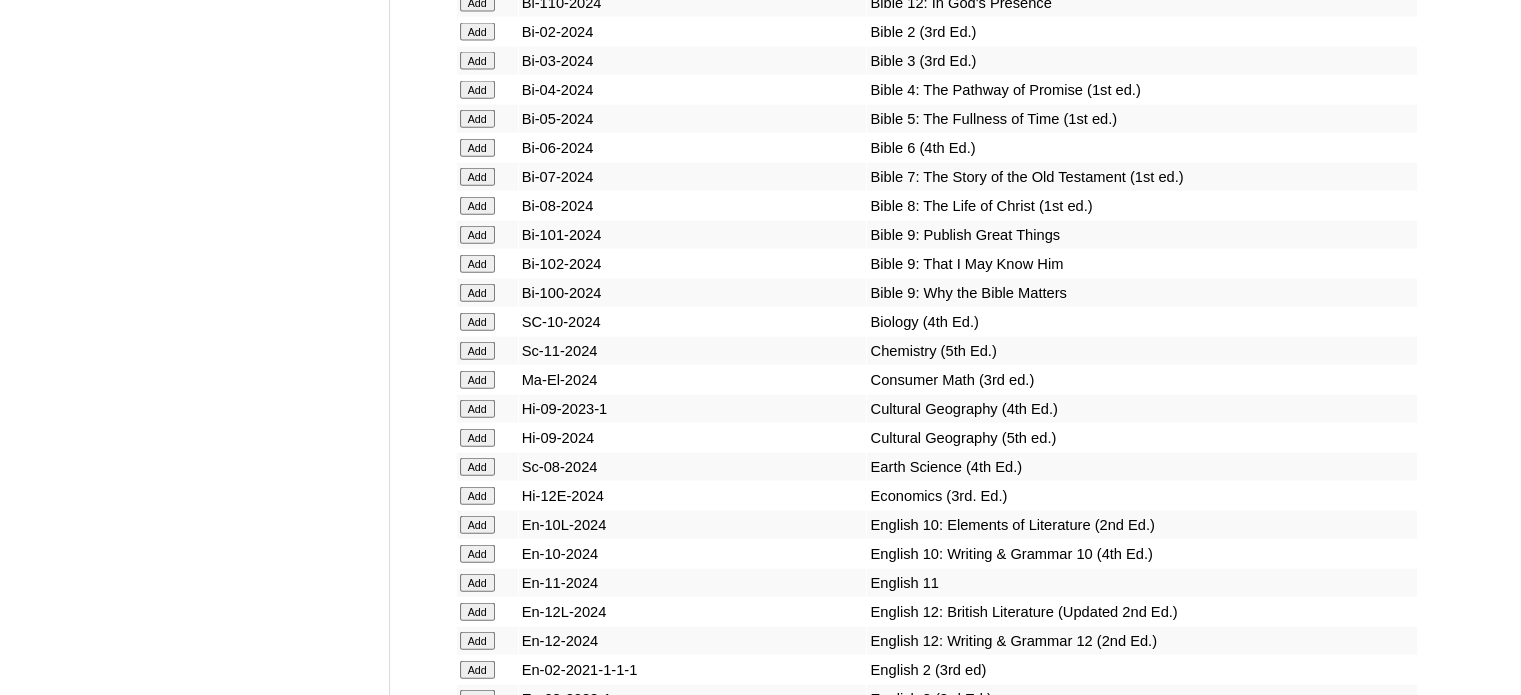 scroll, scrollTop: 12714, scrollLeft: 0, axis: vertical 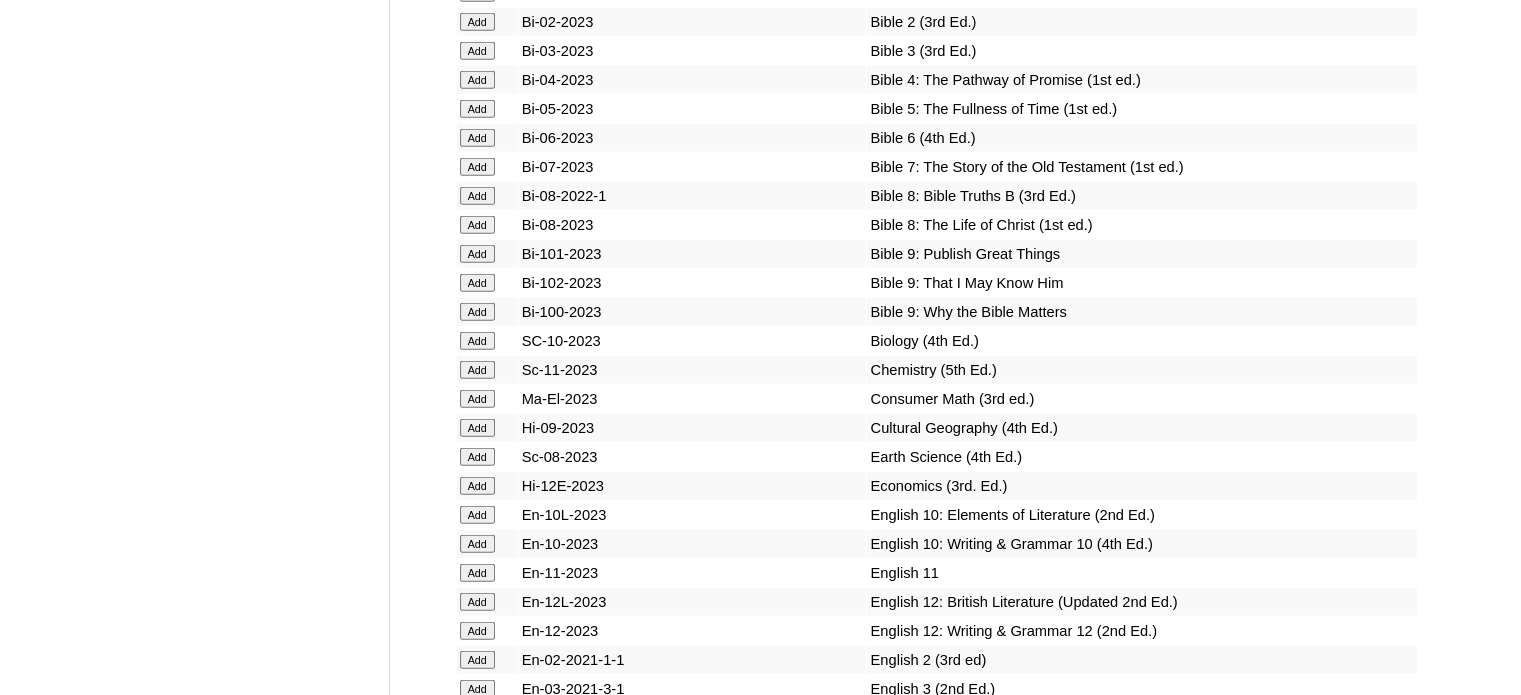 click on "Add" at bounding box center [477, -12338] 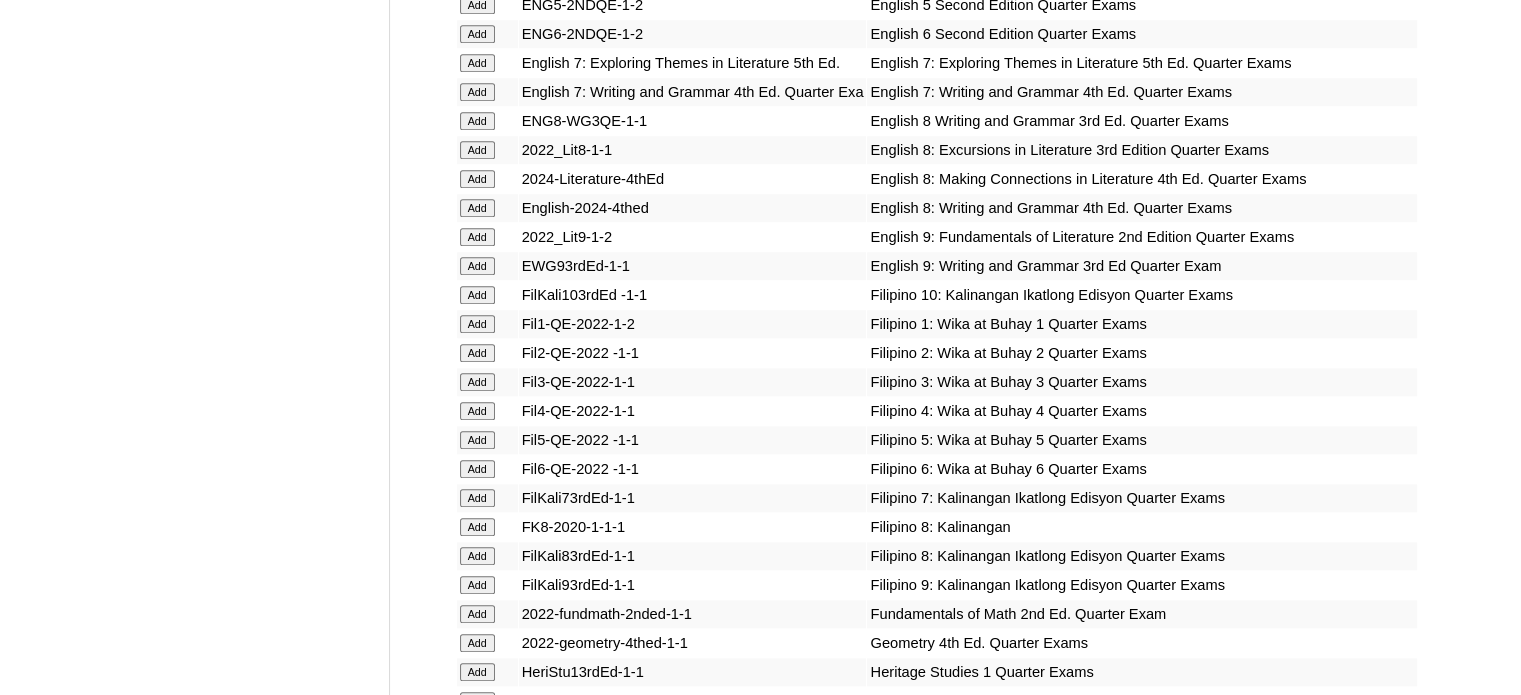 scroll, scrollTop: 9453, scrollLeft: 0, axis: vertical 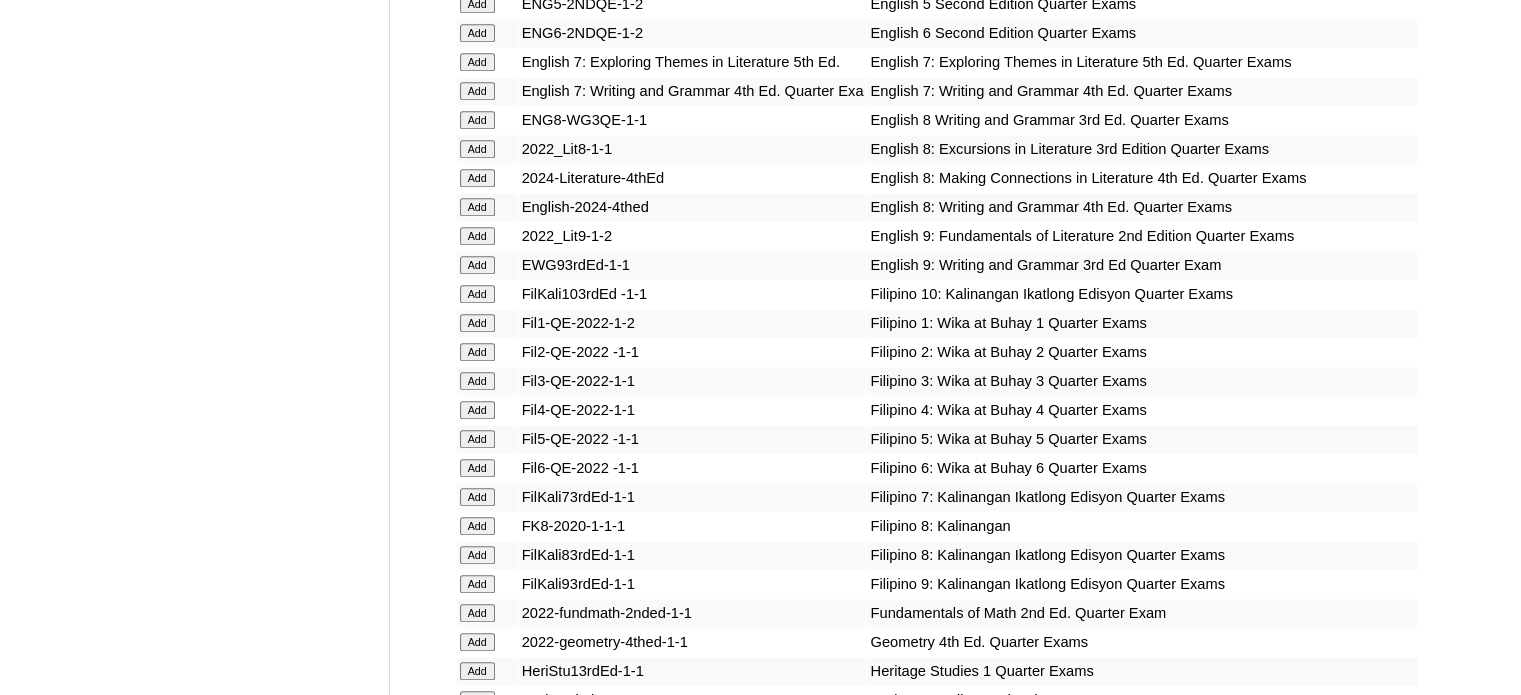 click on "Add" at bounding box center [477, -9077] 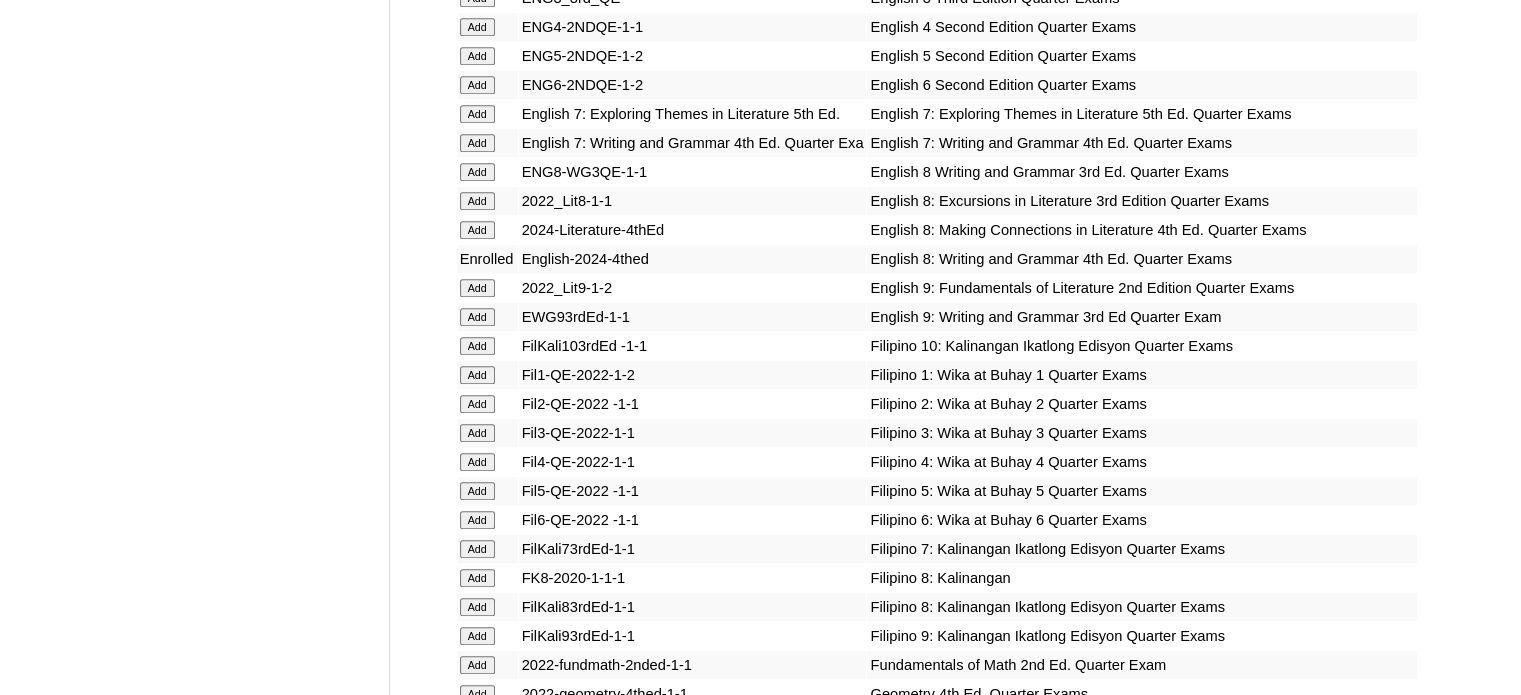 scroll, scrollTop: 13376, scrollLeft: 0, axis: vertical 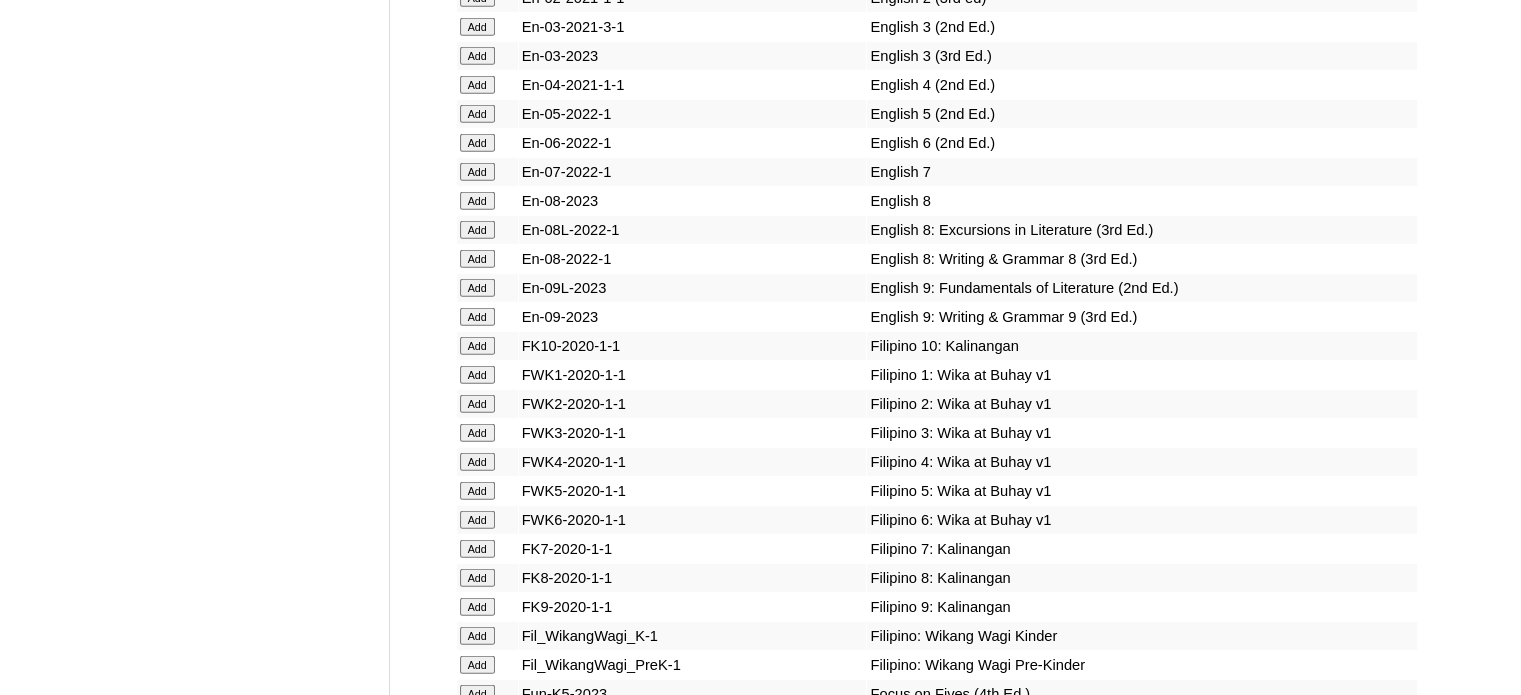click on "Add" at bounding box center (477, -13000) 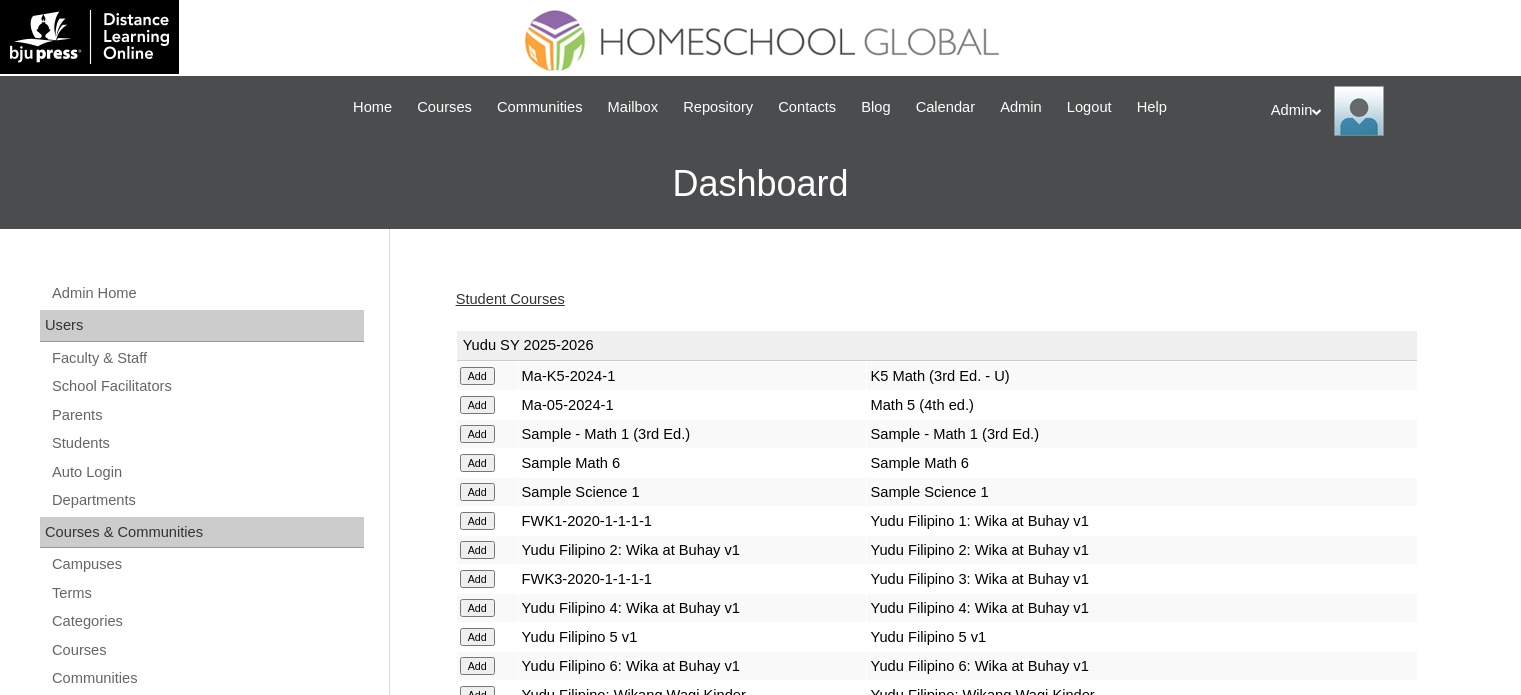 scroll, scrollTop: 0, scrollLeft: 0, axis: both 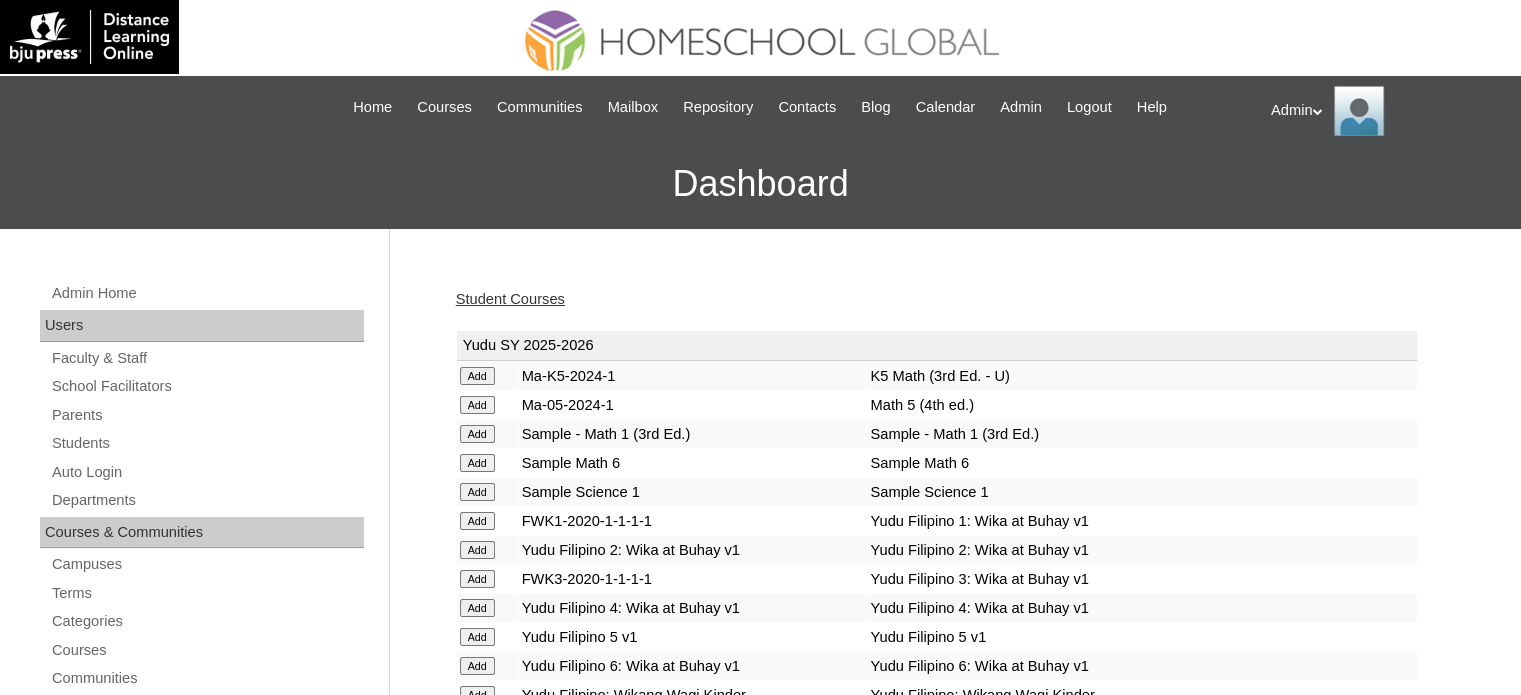 click on "Yudu SY 2025-2026" at bounding box center (937, 346) 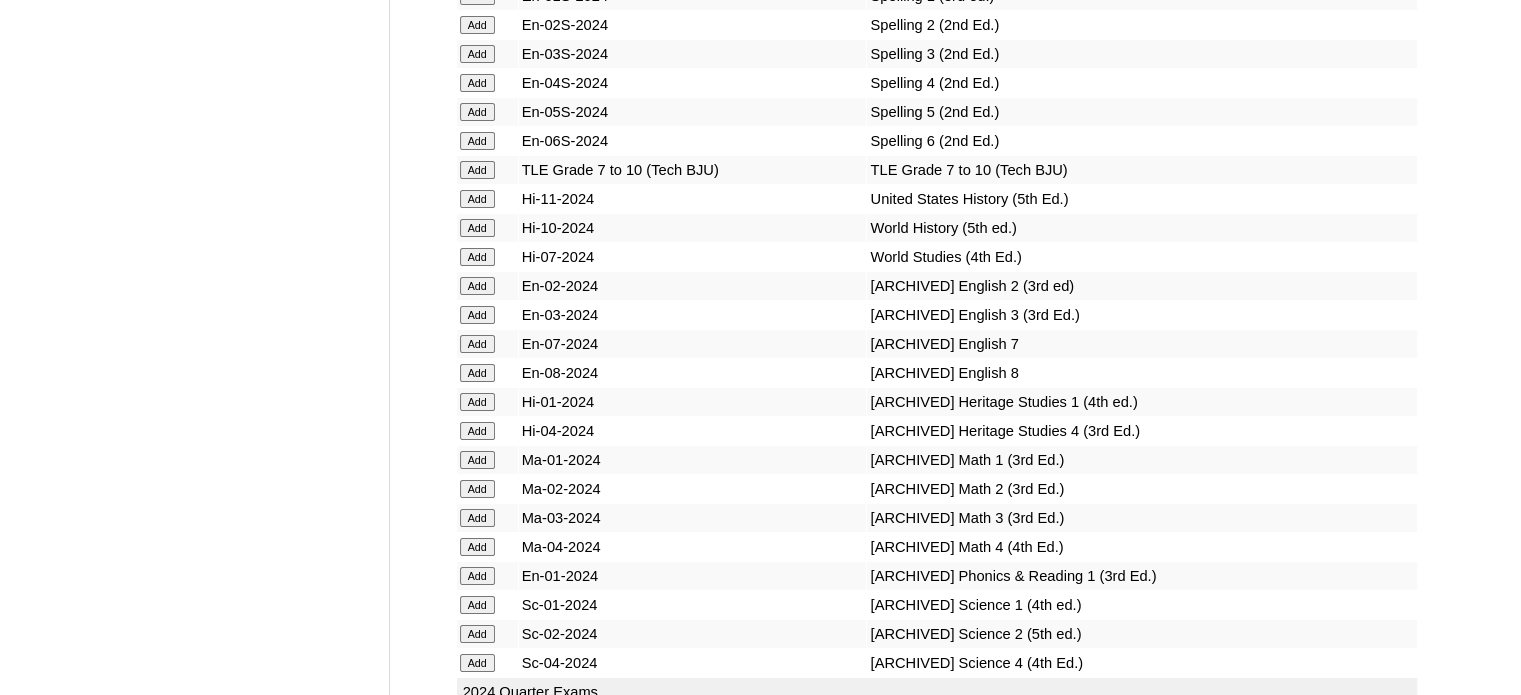 scroll, scrollTop: 10985, scrollLeft: 0, axis: vertical 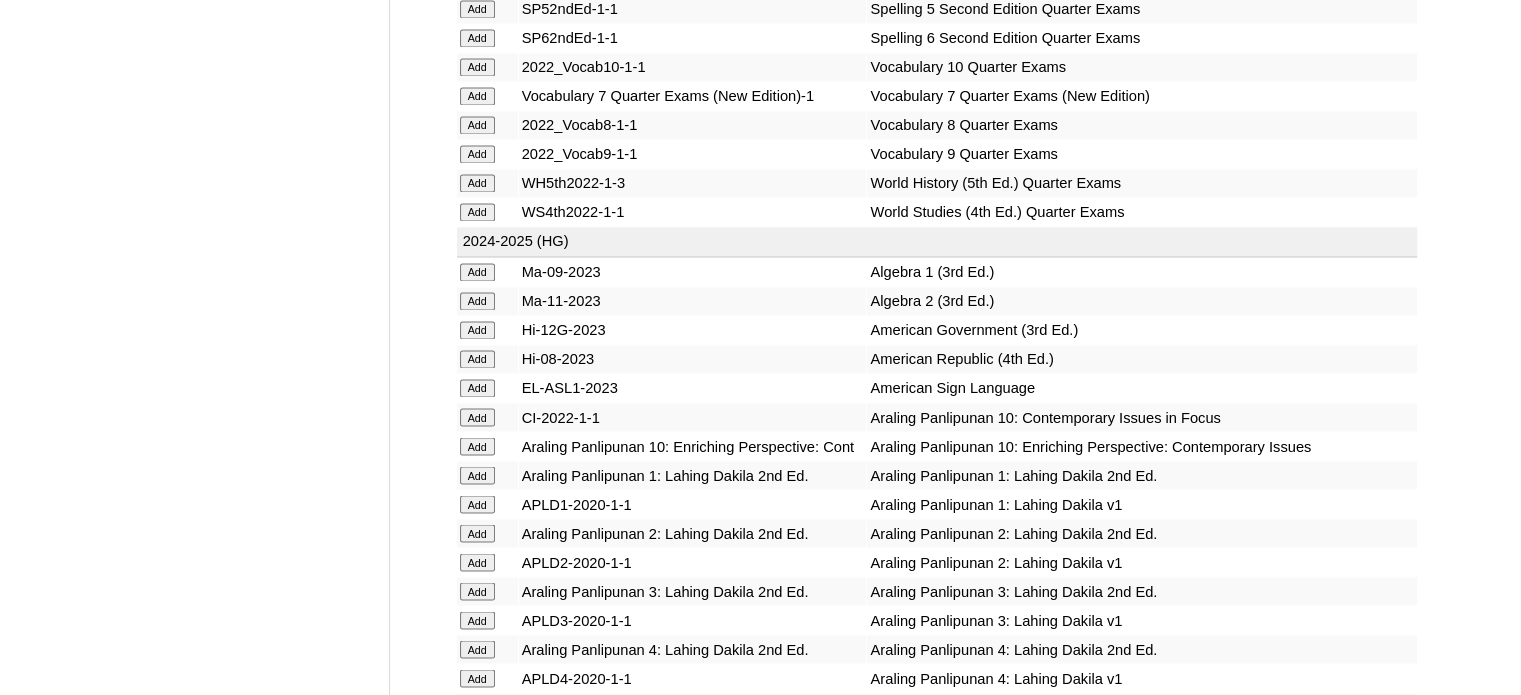 click on "Add" at bounding box center (477, -10609) 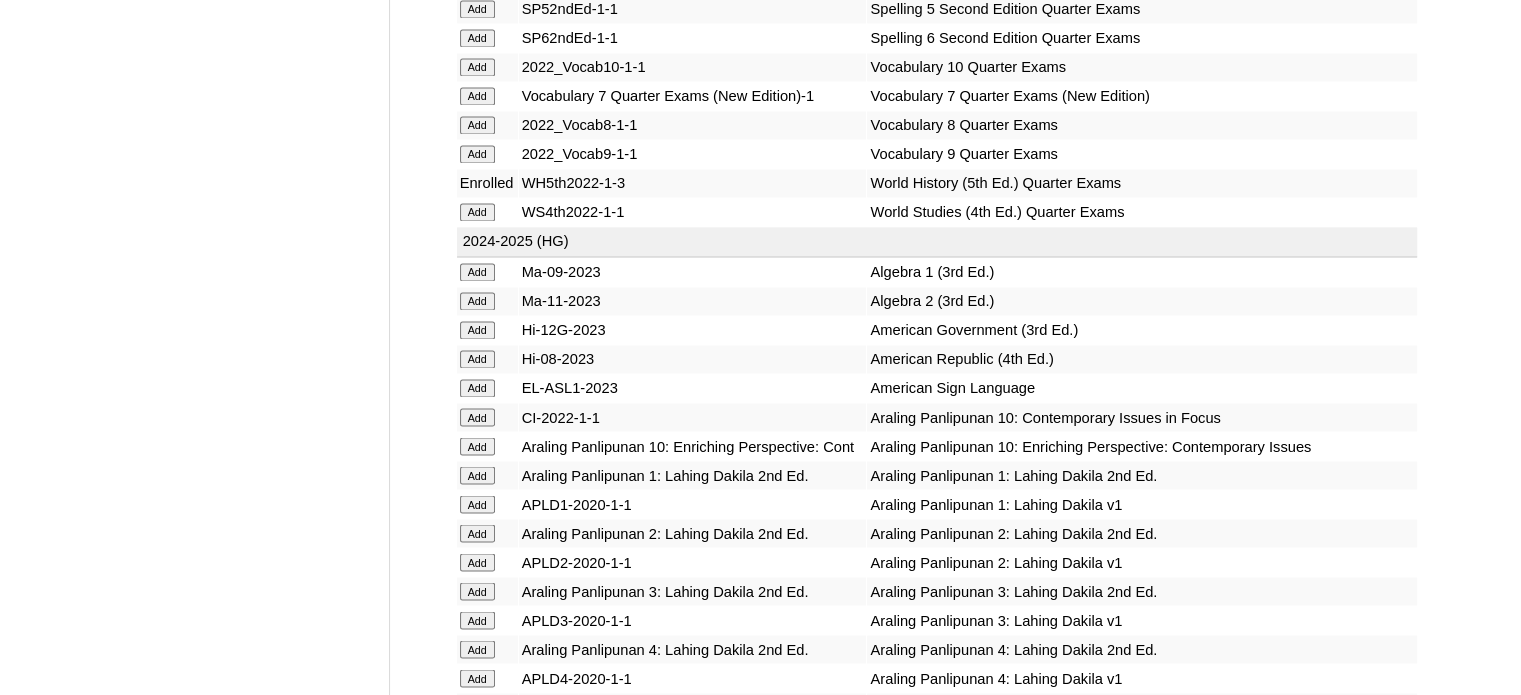 scroll, scrollTop: 15450, scrollLeft: 0, axis: vertical 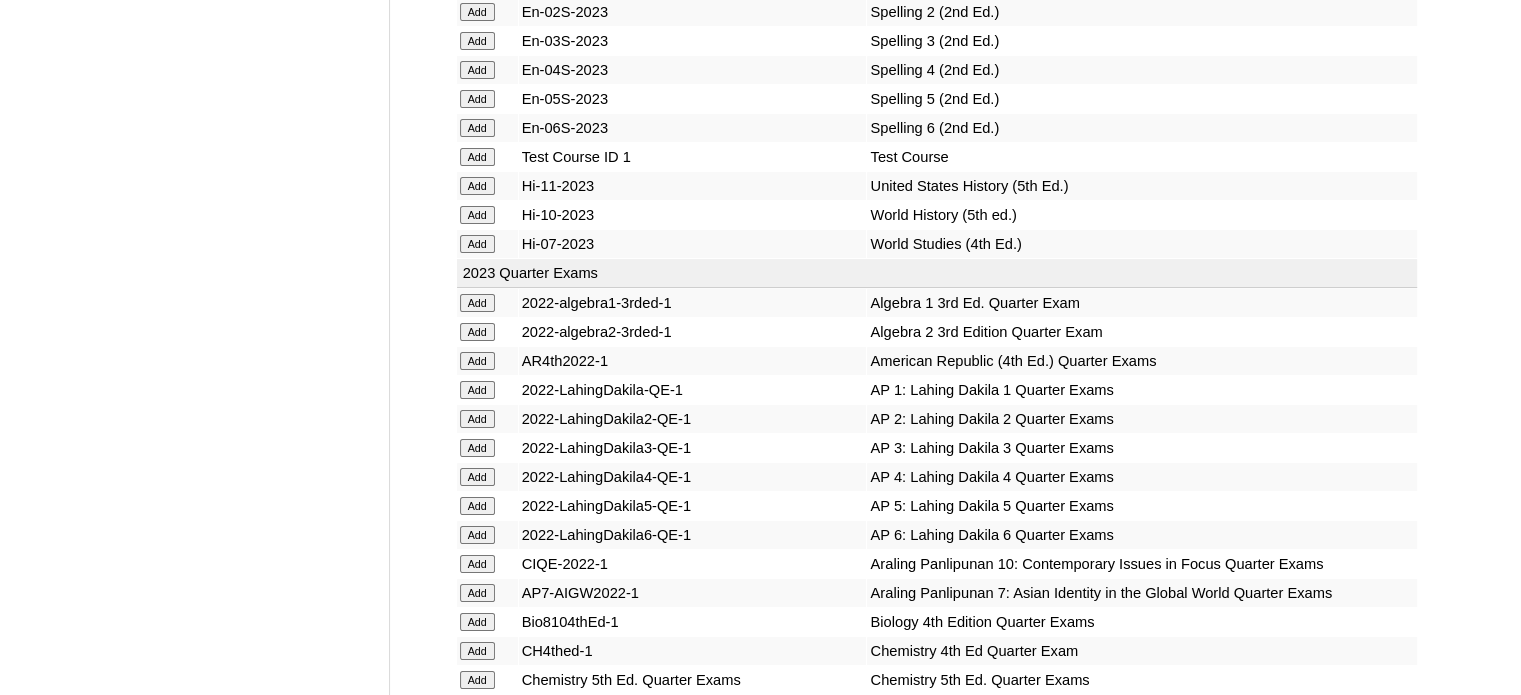 click on "Add" at bounding box center [477, -15074] 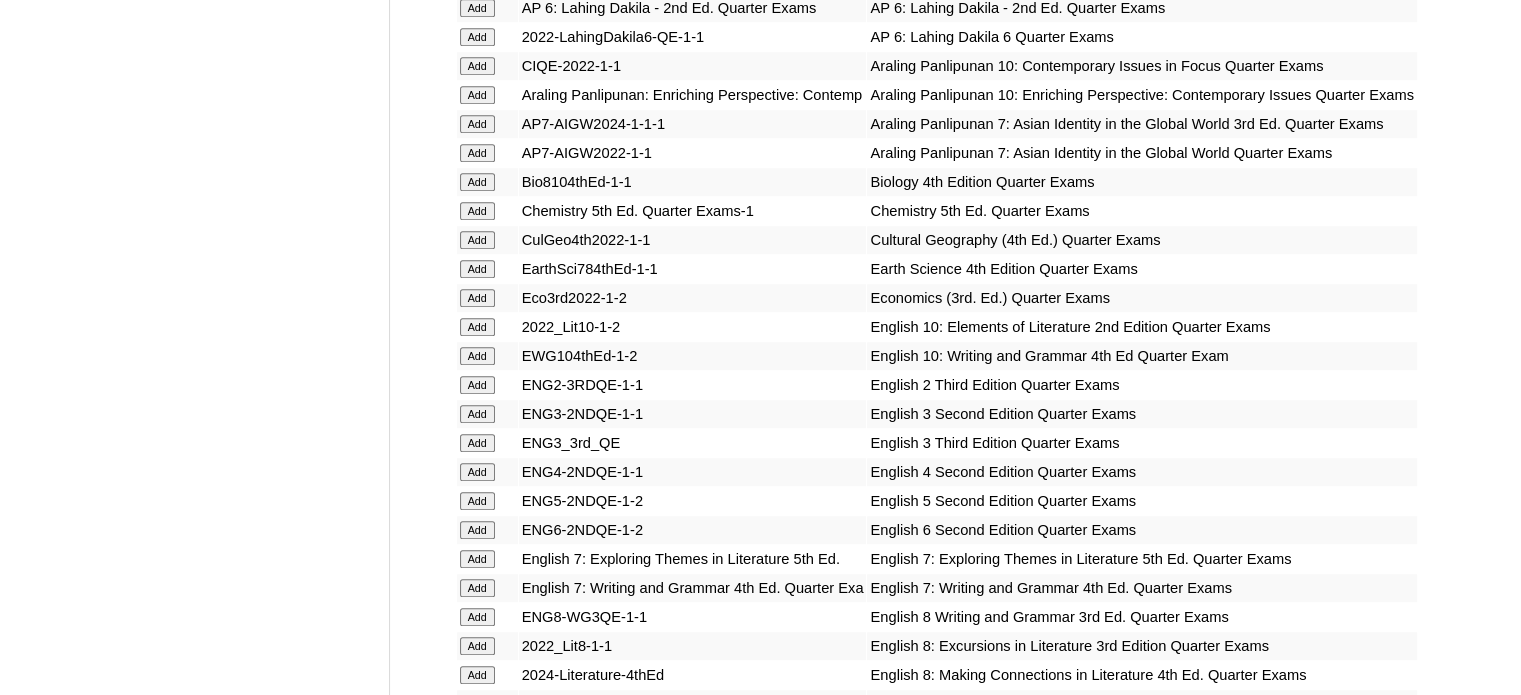 scroll, scrollTop: 8955, scrollLeft: 0, axis: vertical 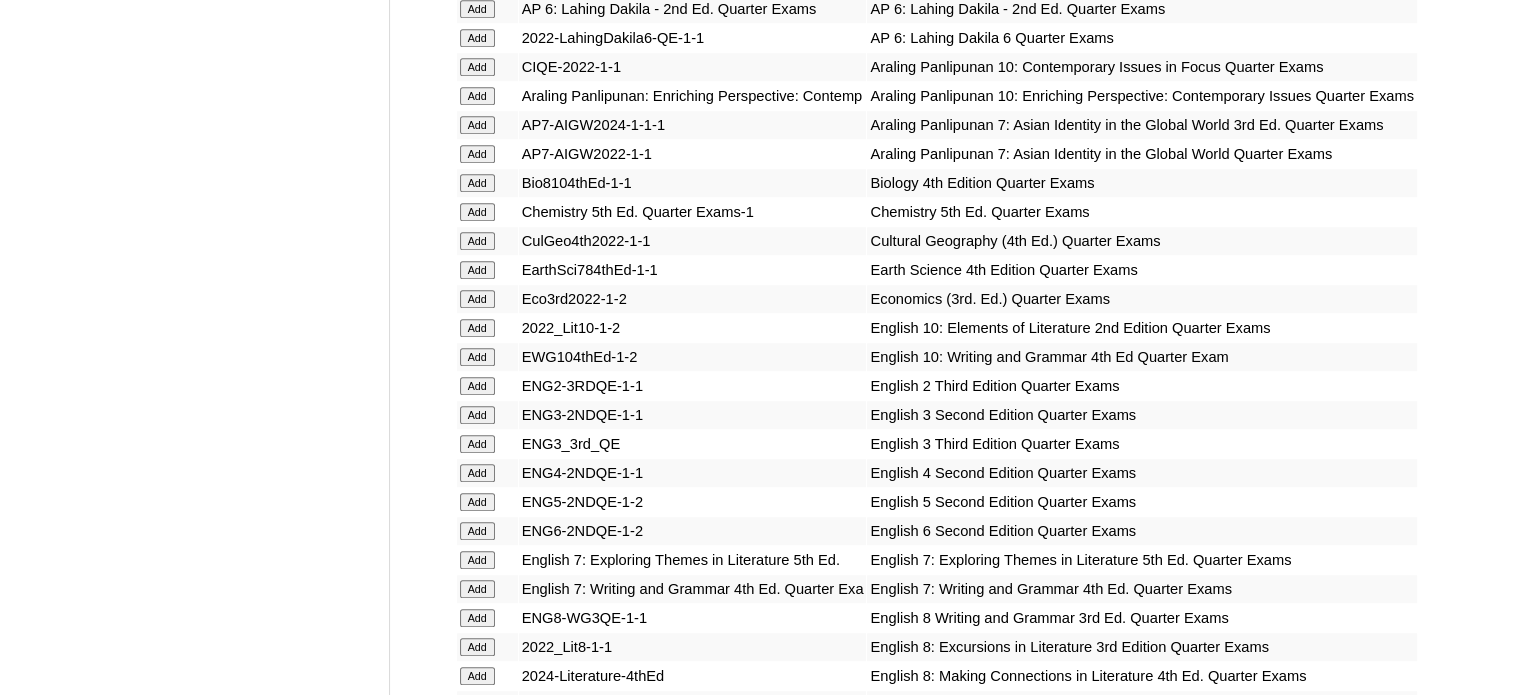 click on "Add" at bounding box center [477, -8579] 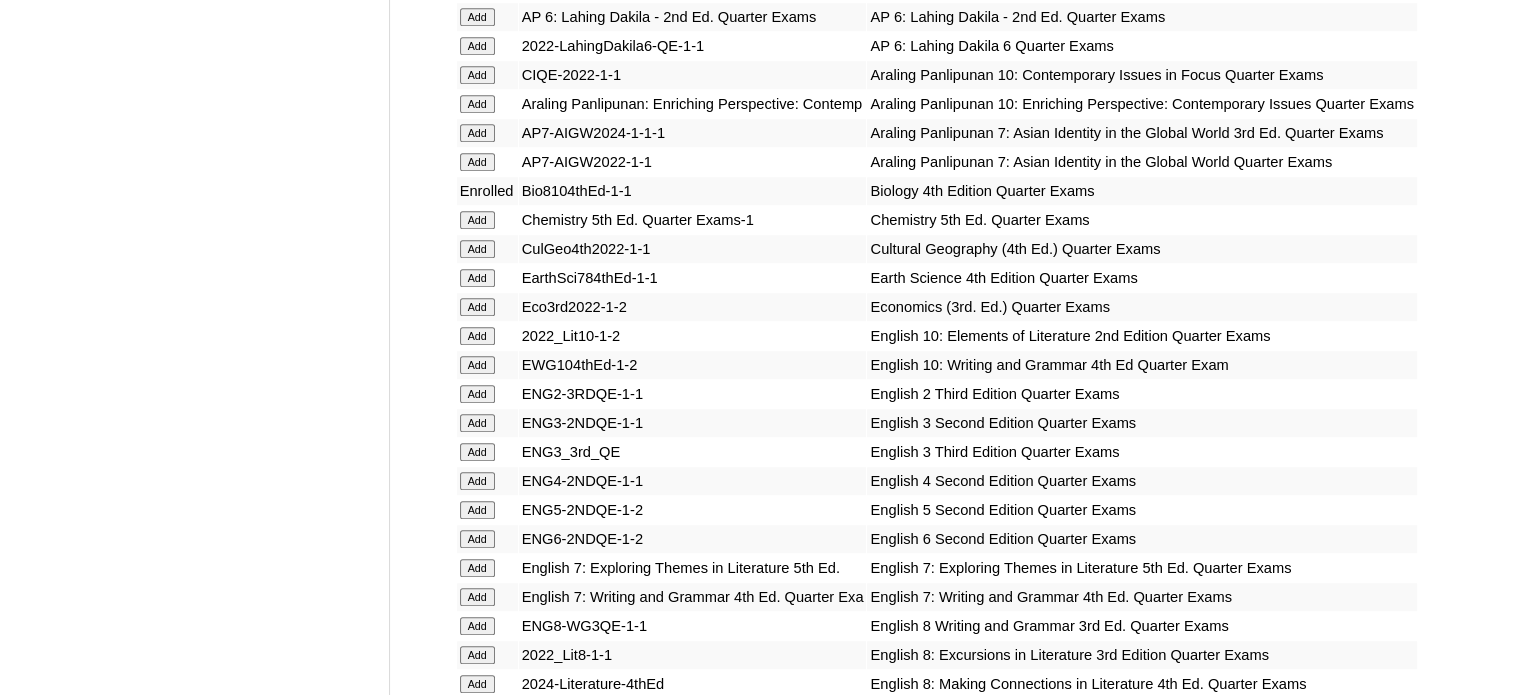 scroll, scrollTop: 12858, scrollLeft: 0, axis: vertical 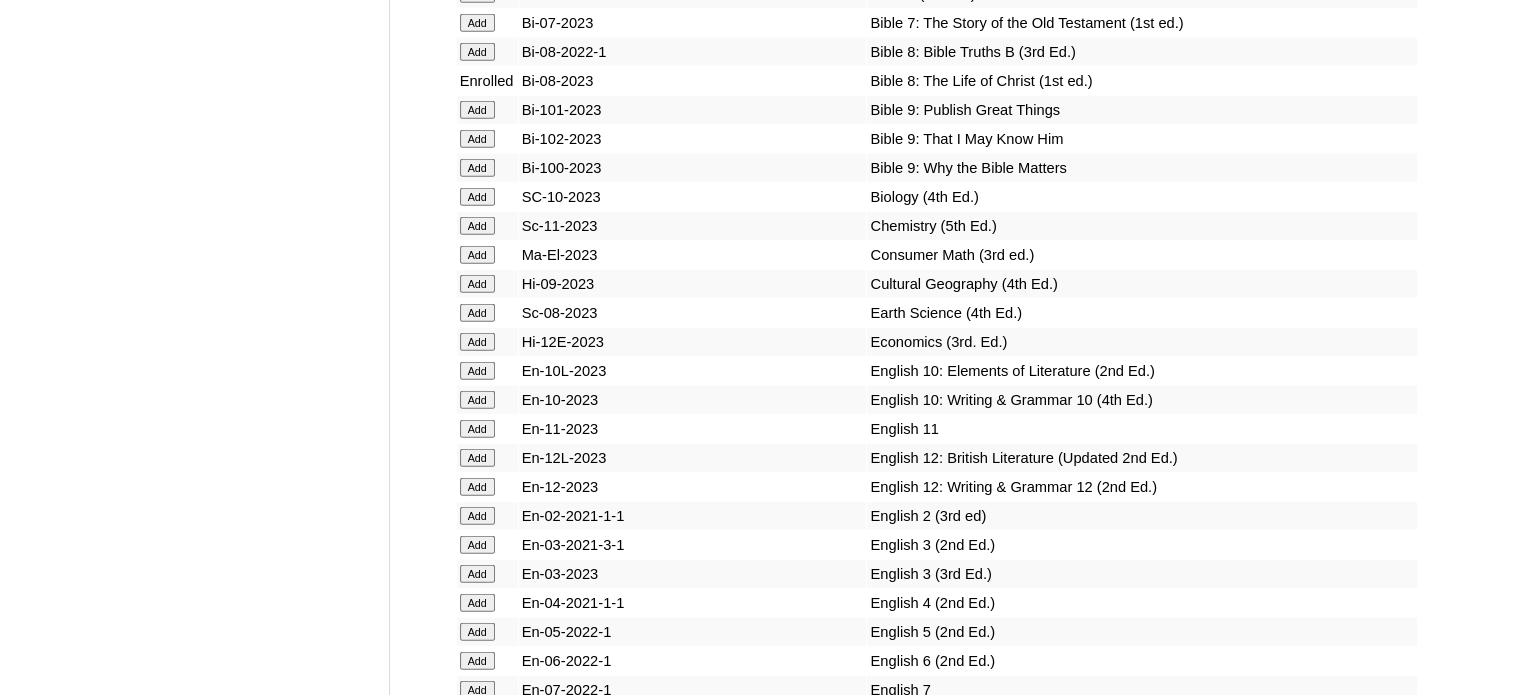 click on "Add" at bounding box center (477, -12482) 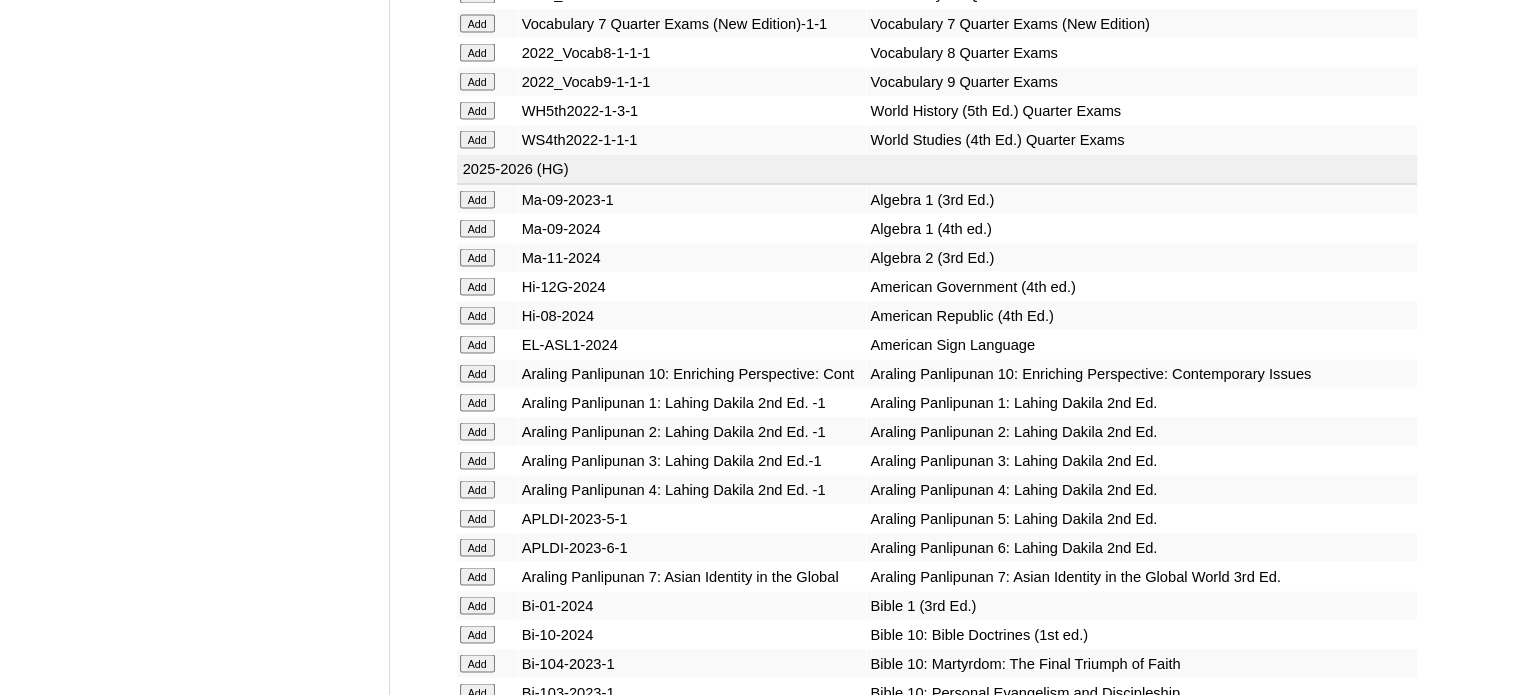 scroll, scrollTop: 8356, scrollLeft: 0, axis: vertical 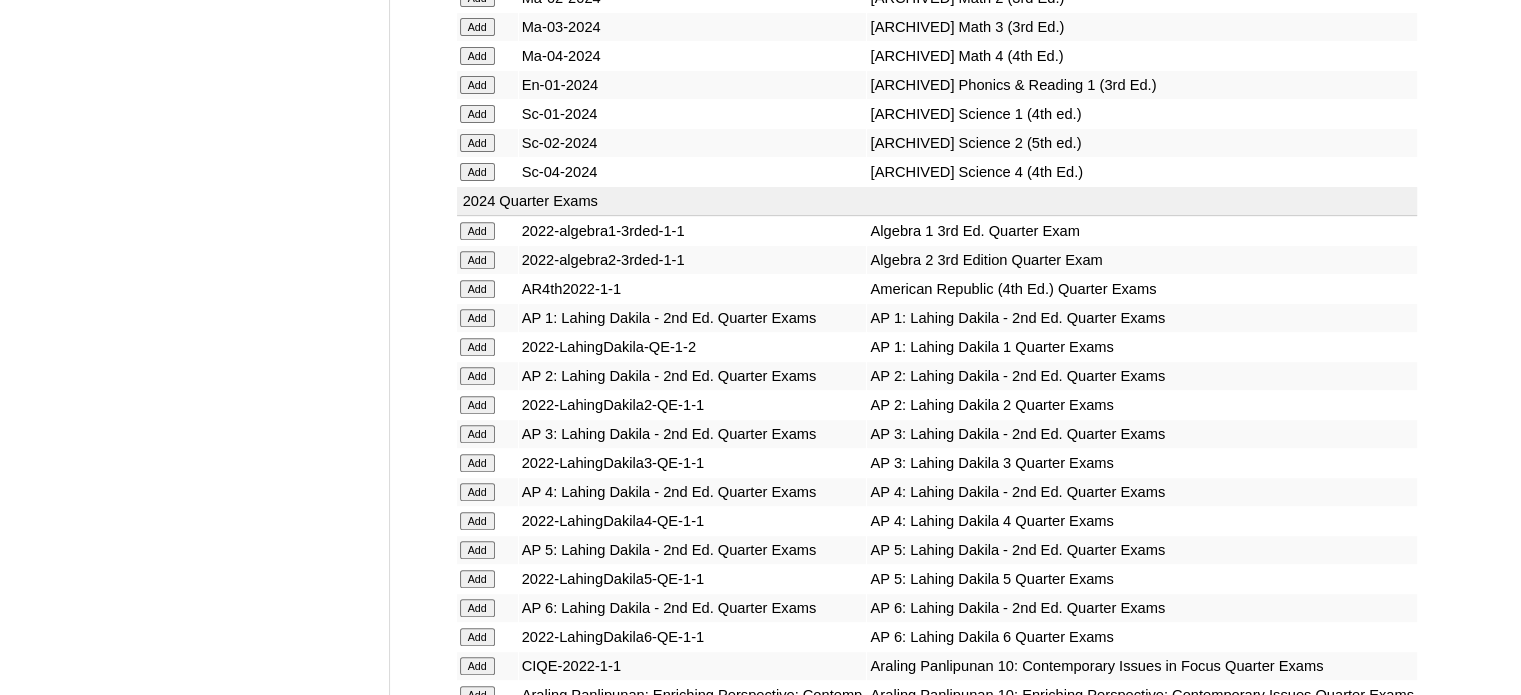 click on "Add" at bounding box center (477, -7980) 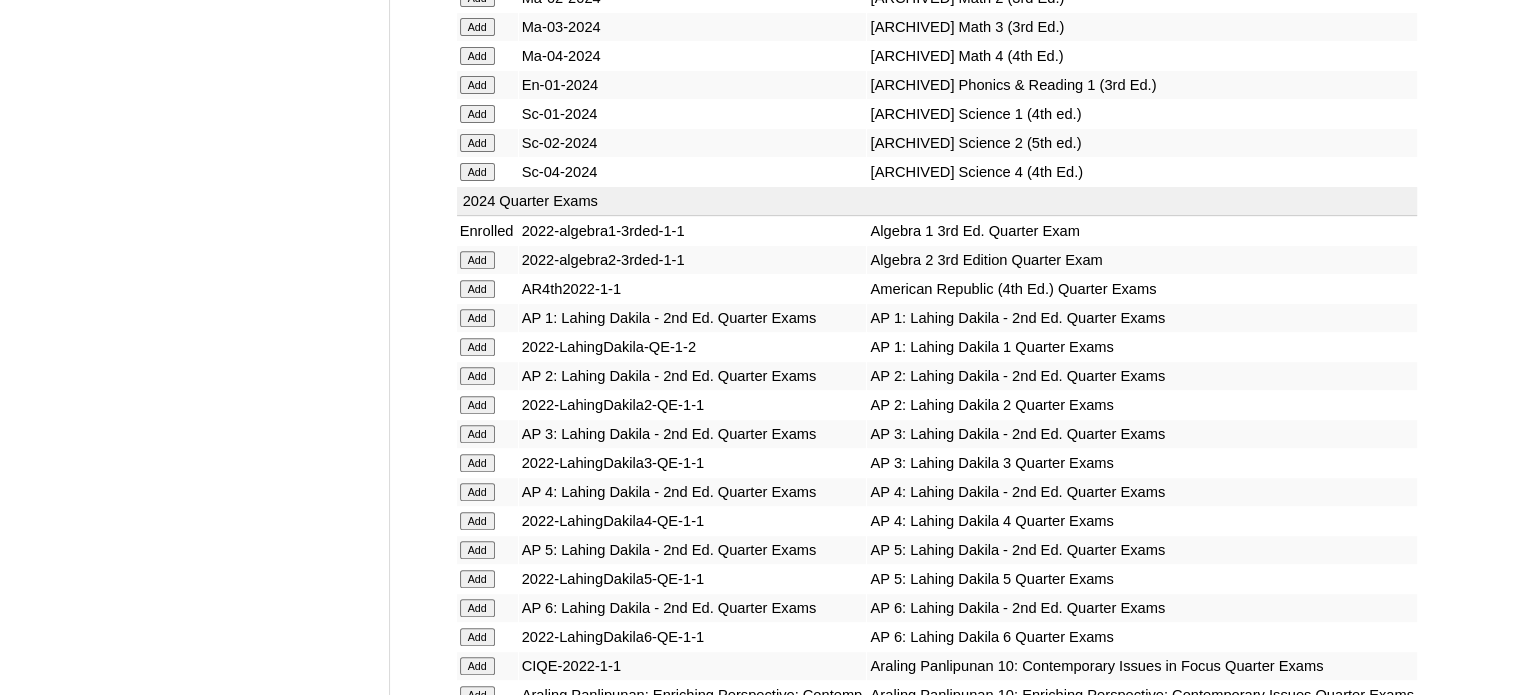 scroll, scrollTop: 11072, scrollLeft: 0, axis: vertical 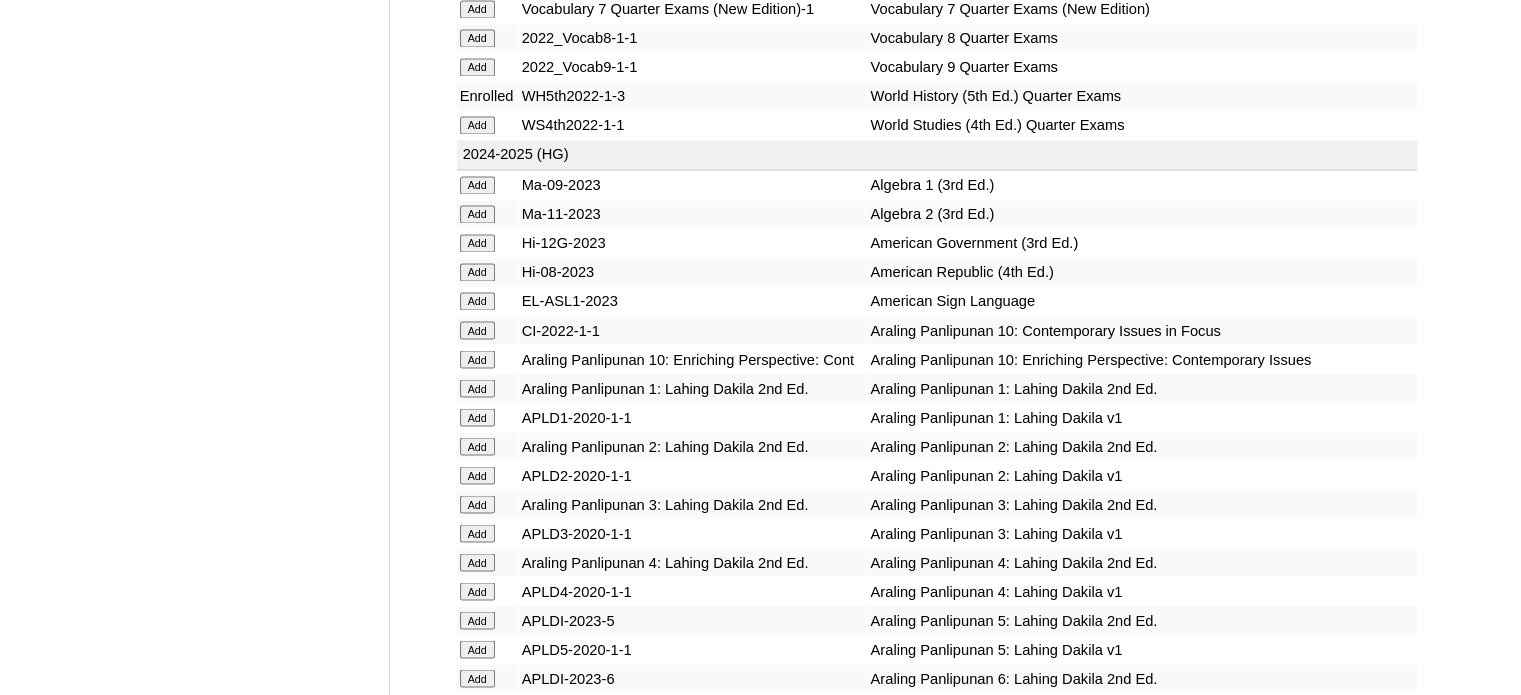 click on "Add" at bounding box center (477, -10696) 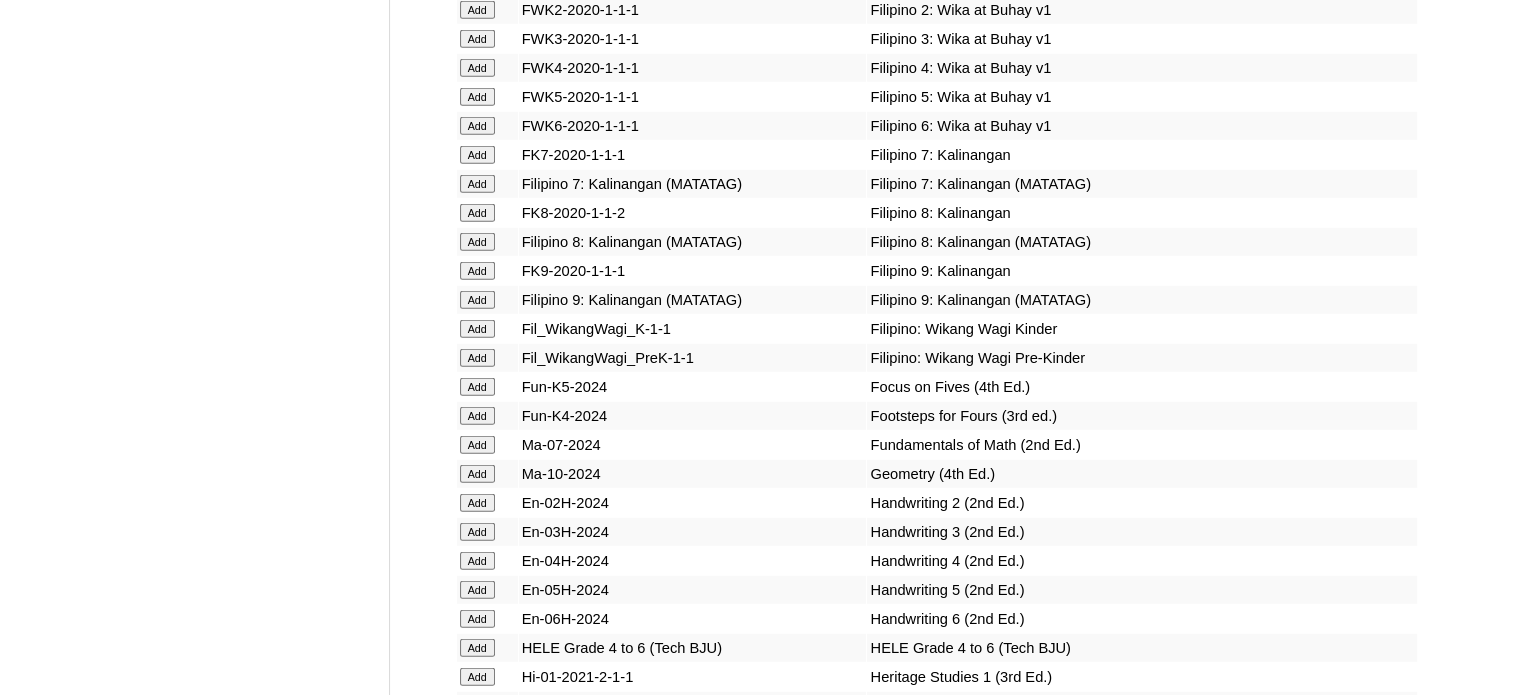 scroll, scrollTop: 9804, scrollLeft: 0, axis: vertical 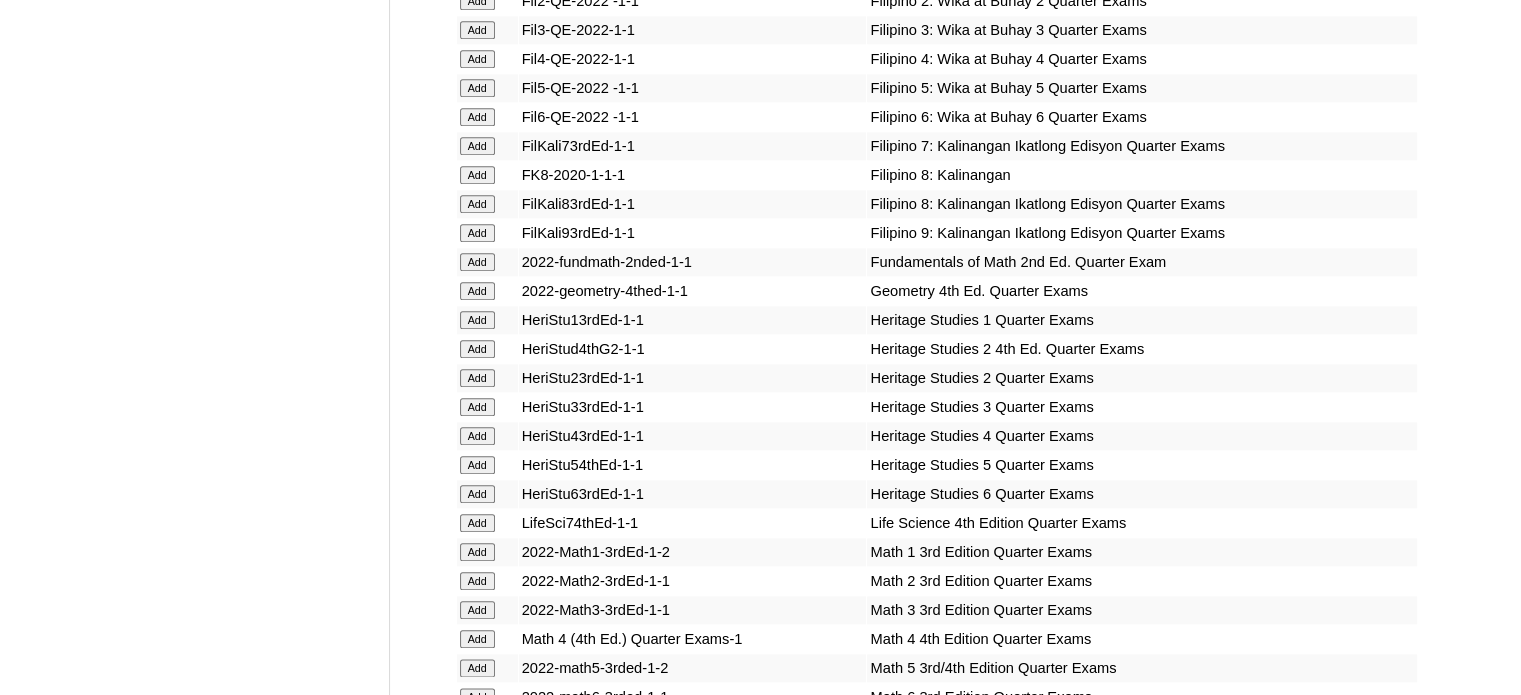 click on "Add" at bounding box center (477, -9428) 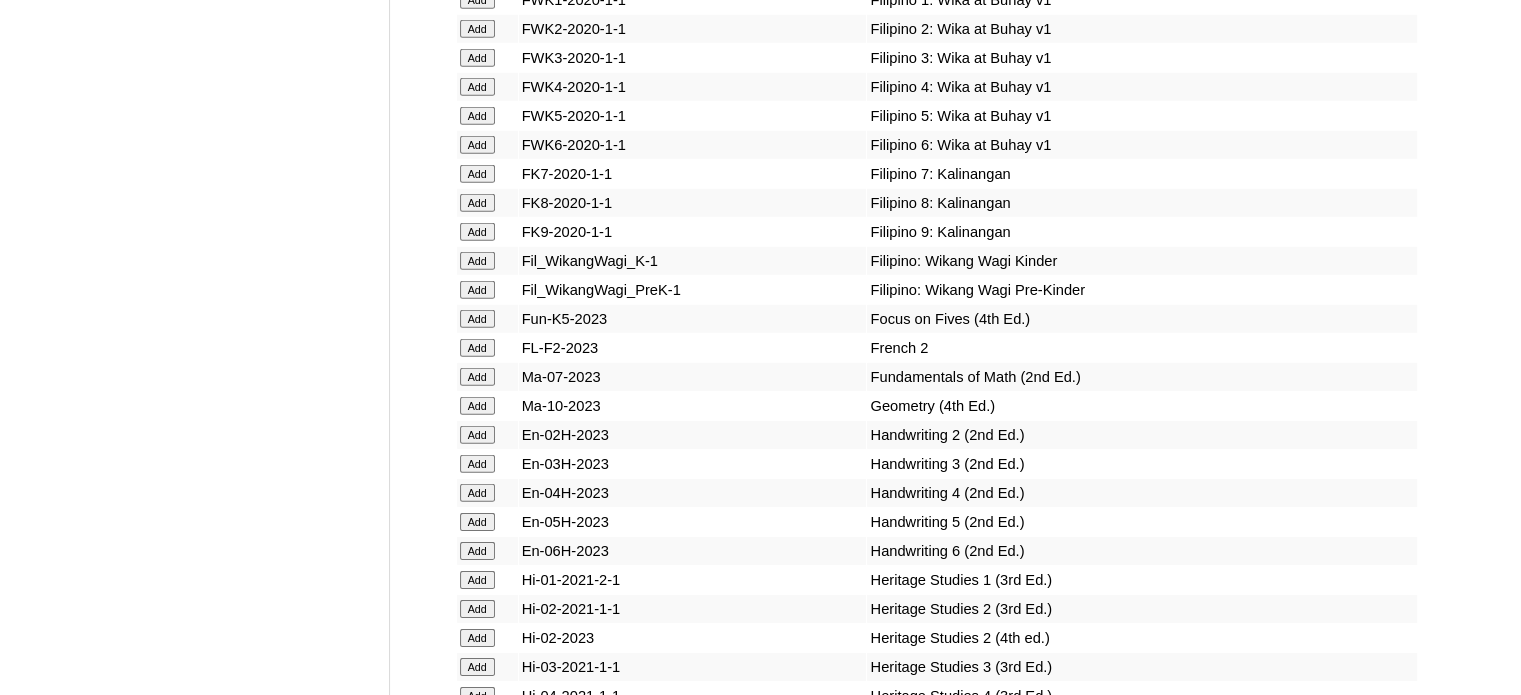 scroll, scrollTop: 13755, scrollLeft: 0, axis: vertical 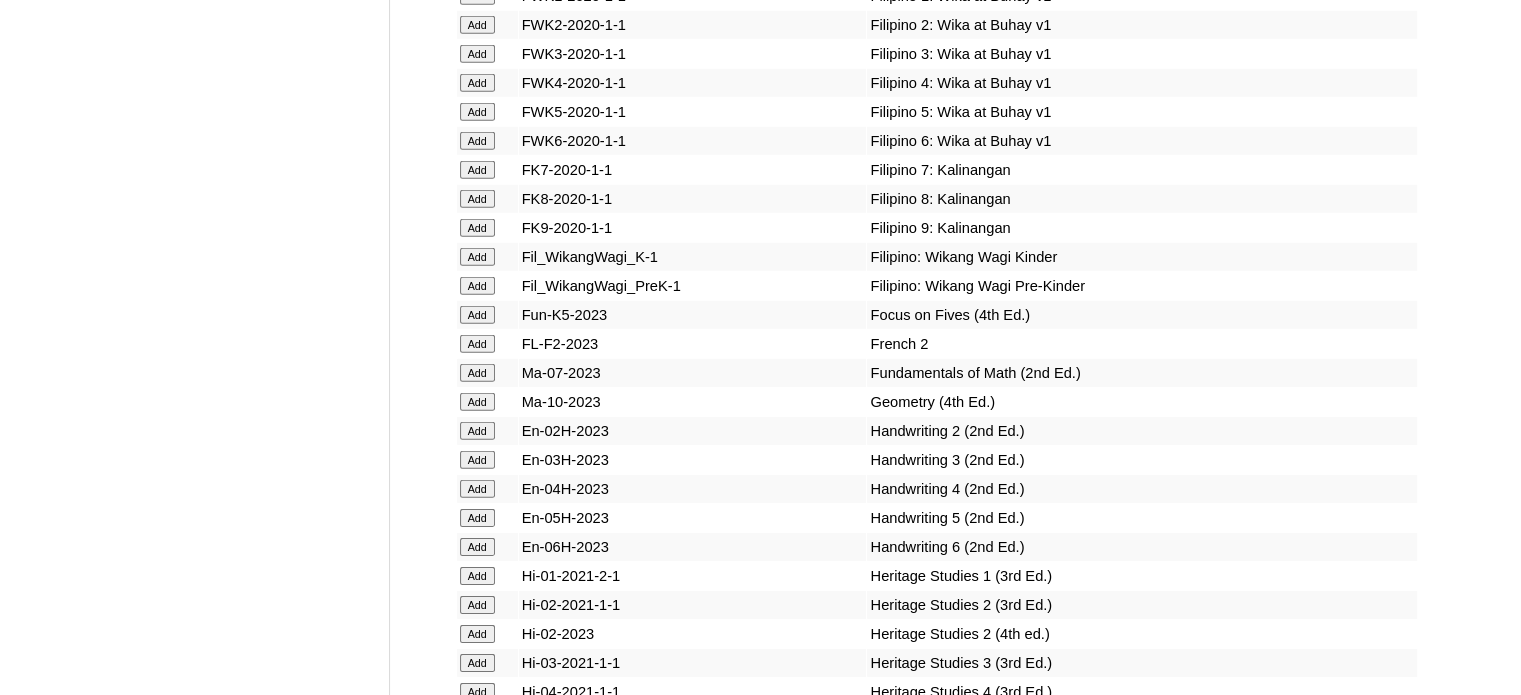 click on "Add" at bounding box center (477, -13379) 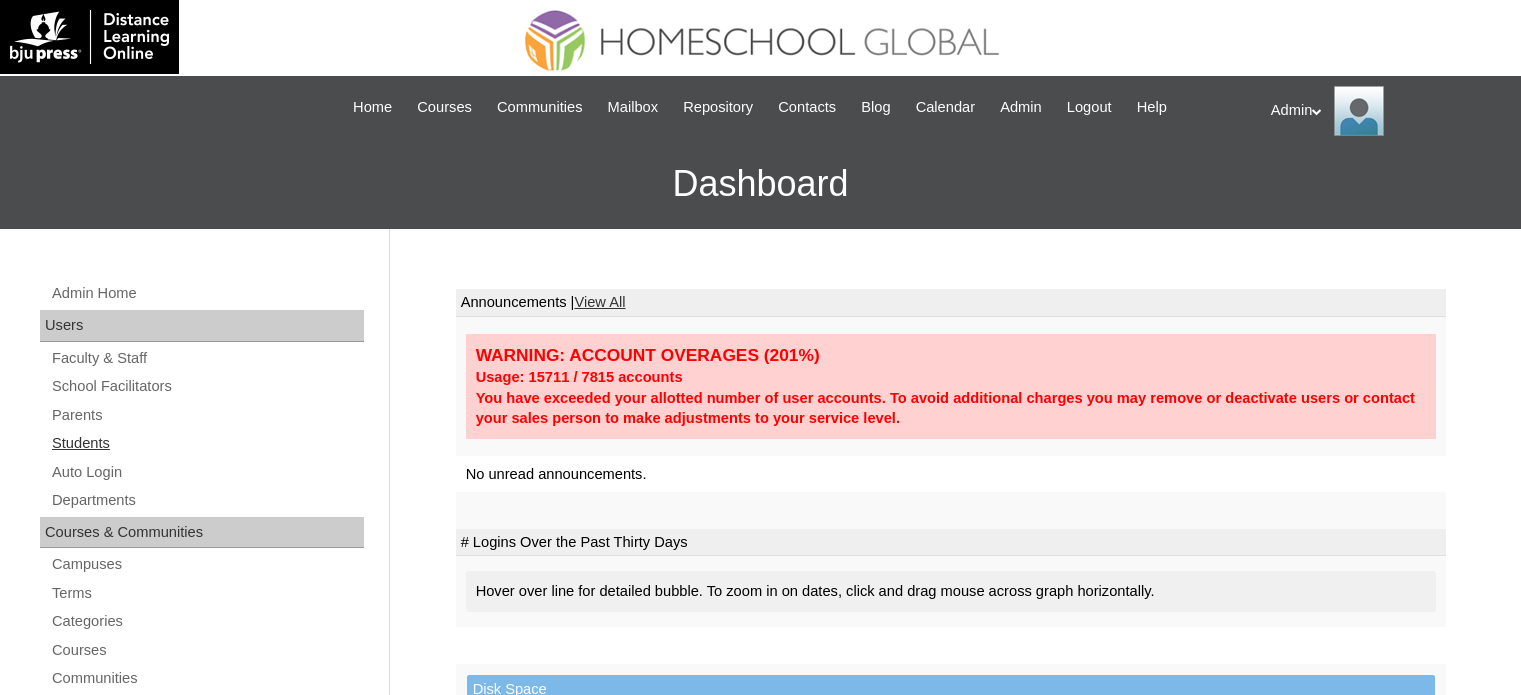 scroll, scrollTop: 0, scrollLeft: 0, axis: both 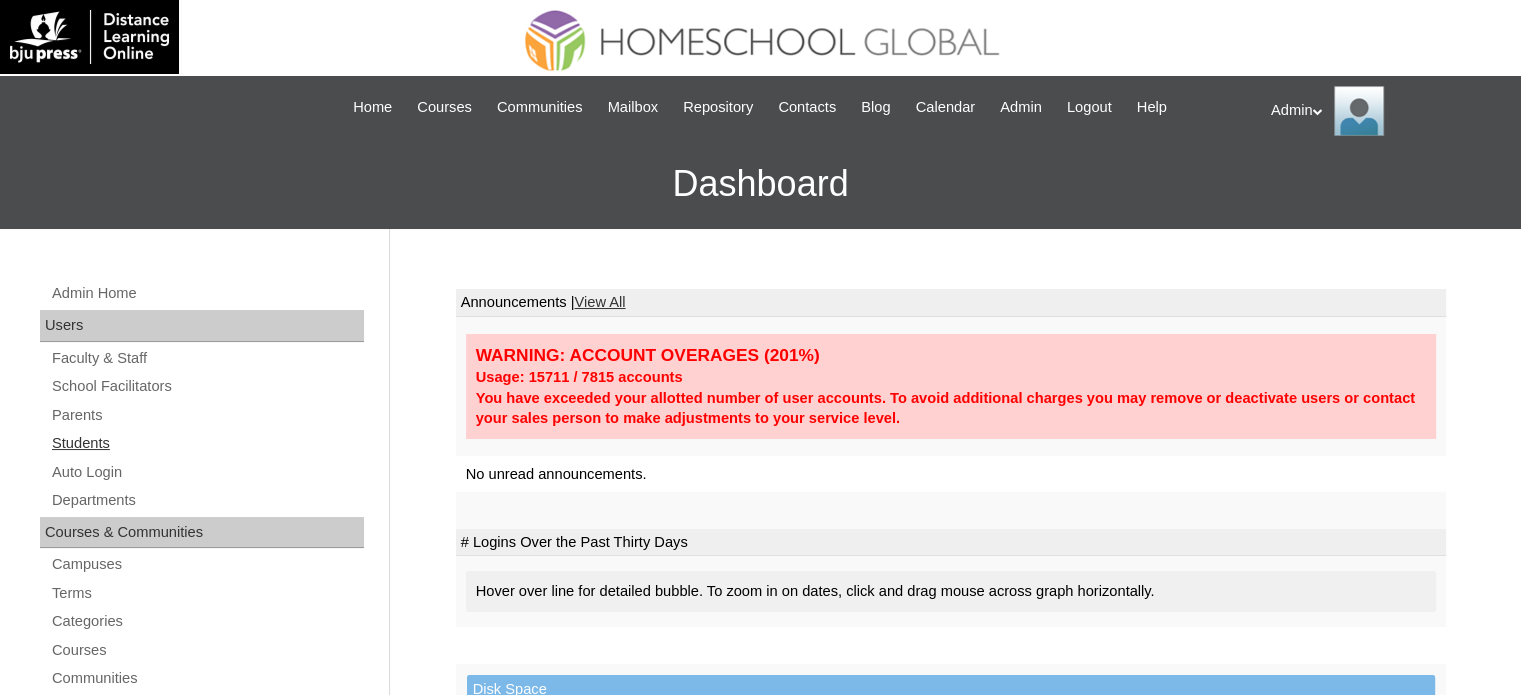 click on "Students" at bounding box center [207, 443] 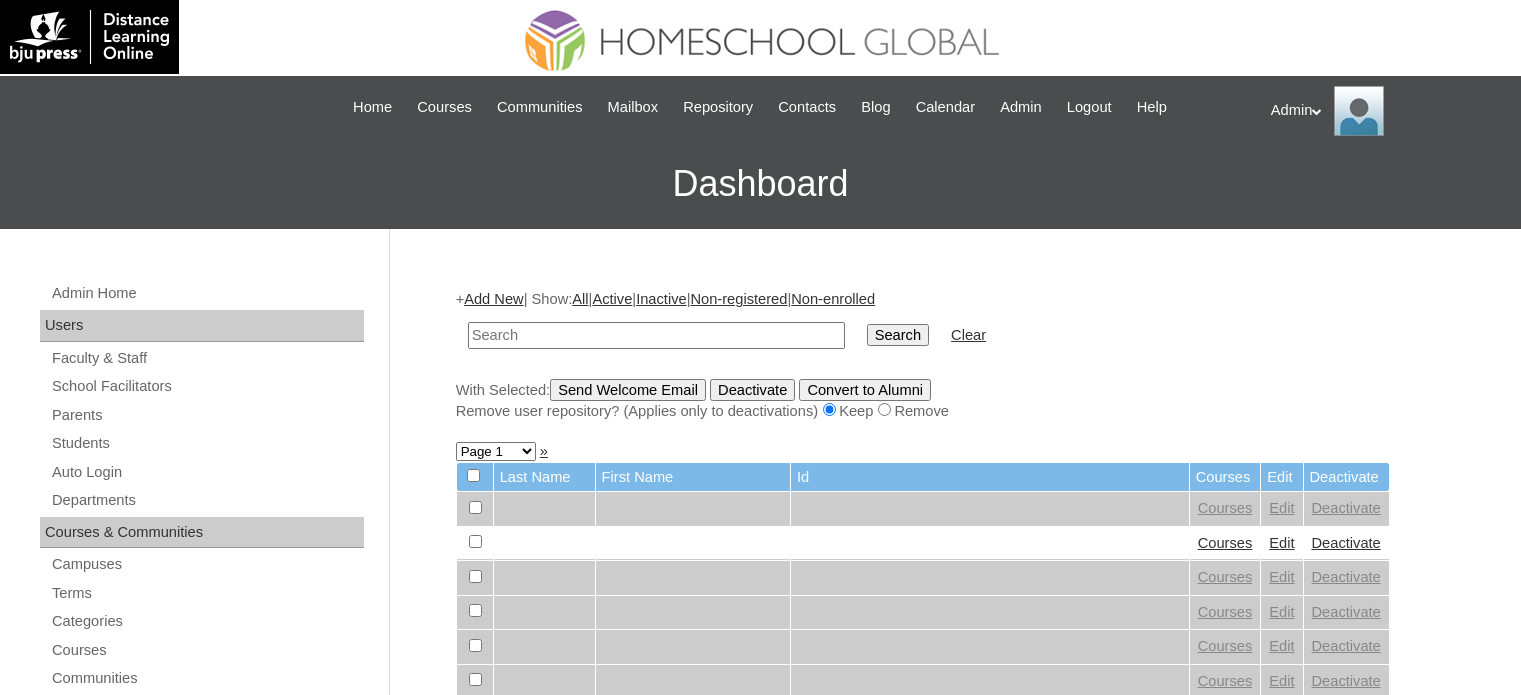 scroll, scrollTop: 0, scrollLeft: 0, axis: both 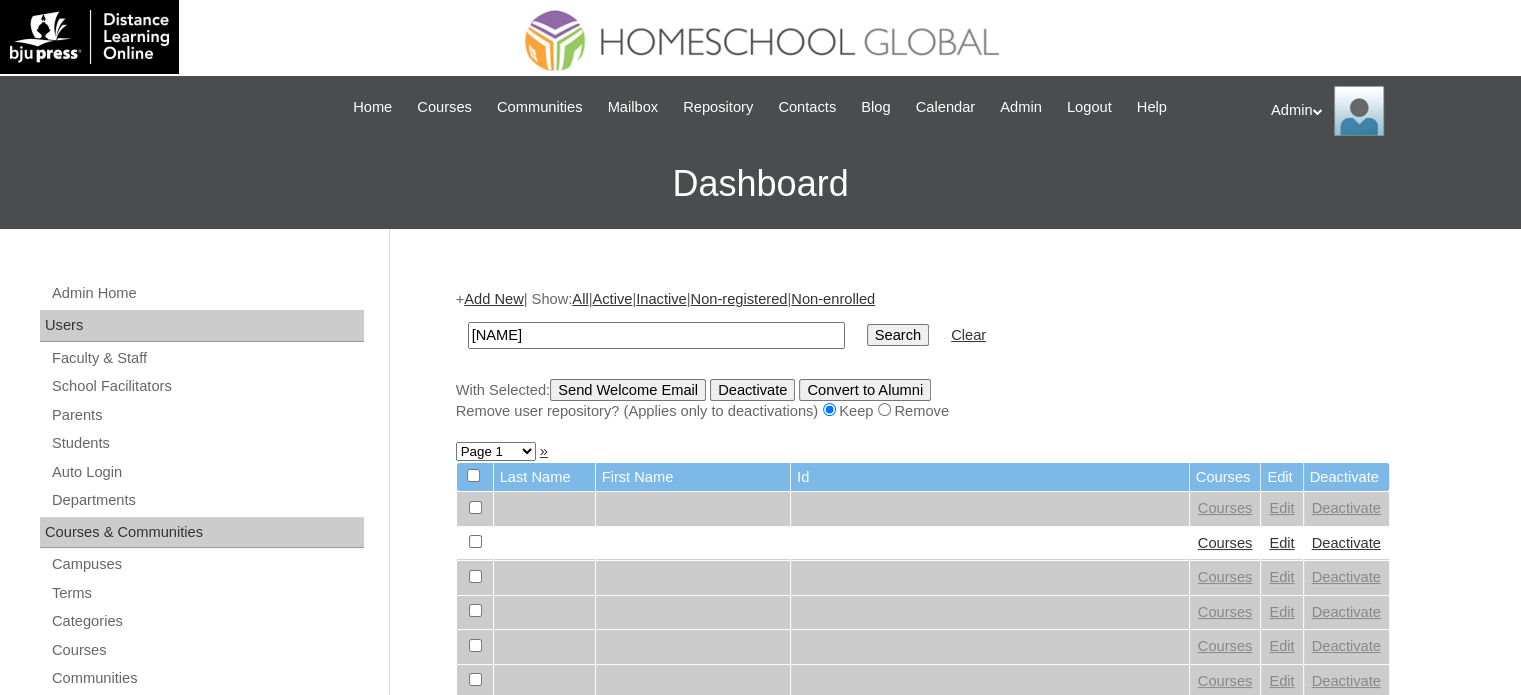 type on "[NAME]" 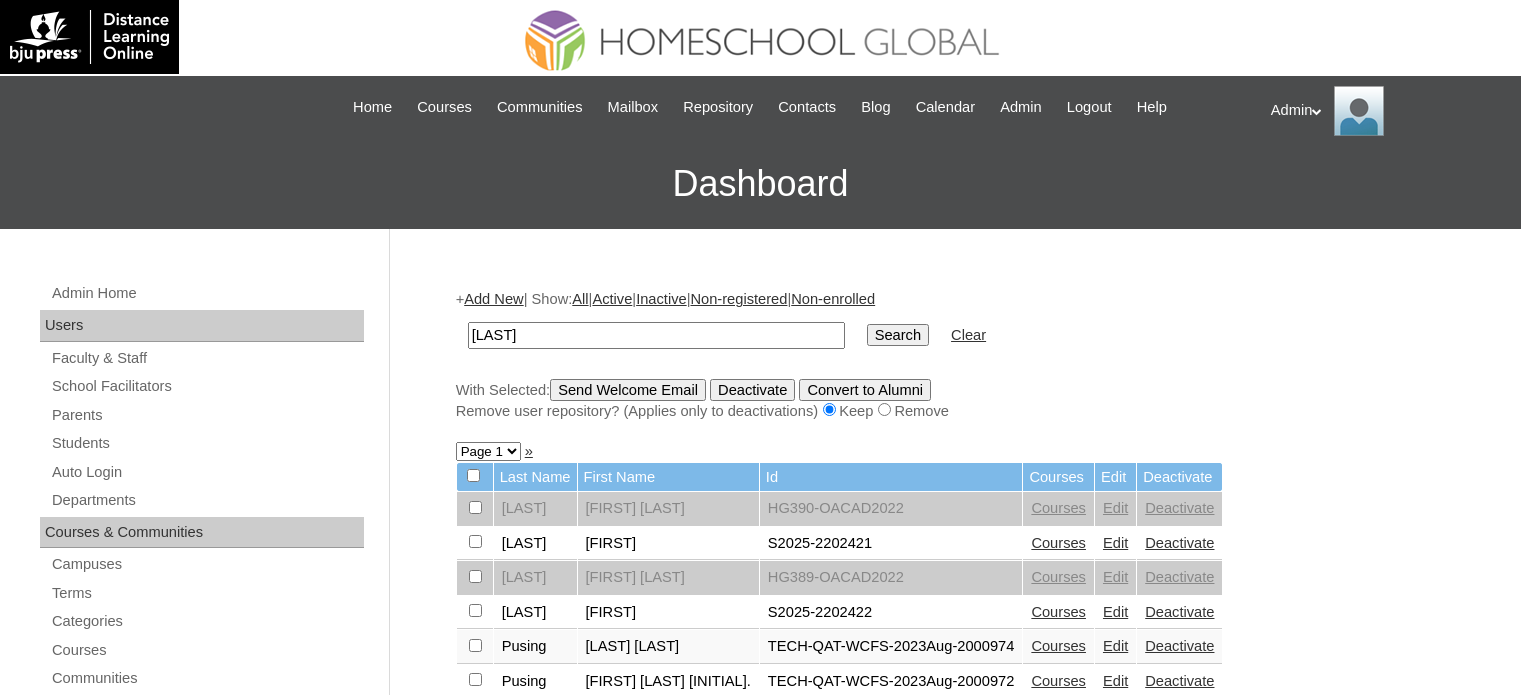 scroll, scrollTop: 0, scrollLeft: 0, axis: both 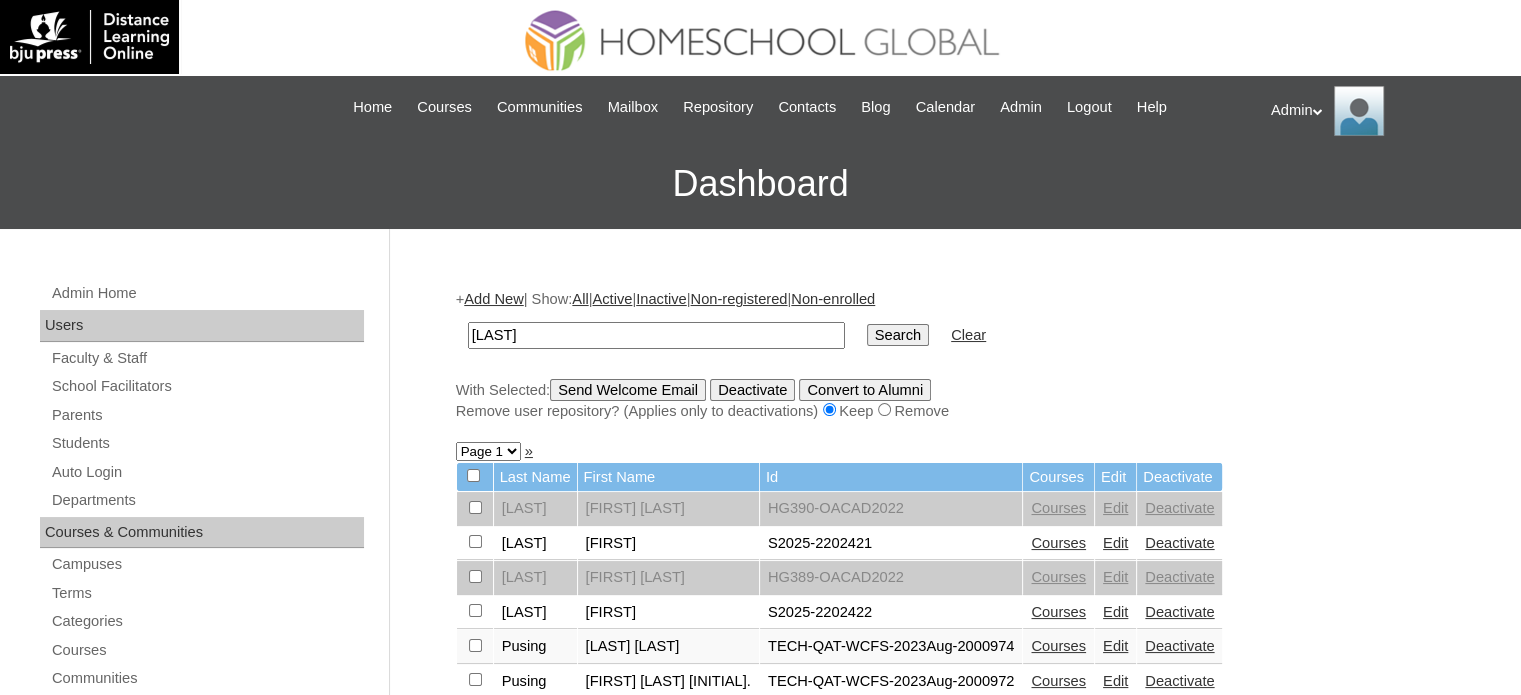 click on "Courses" at bounding box center (1058, 543) 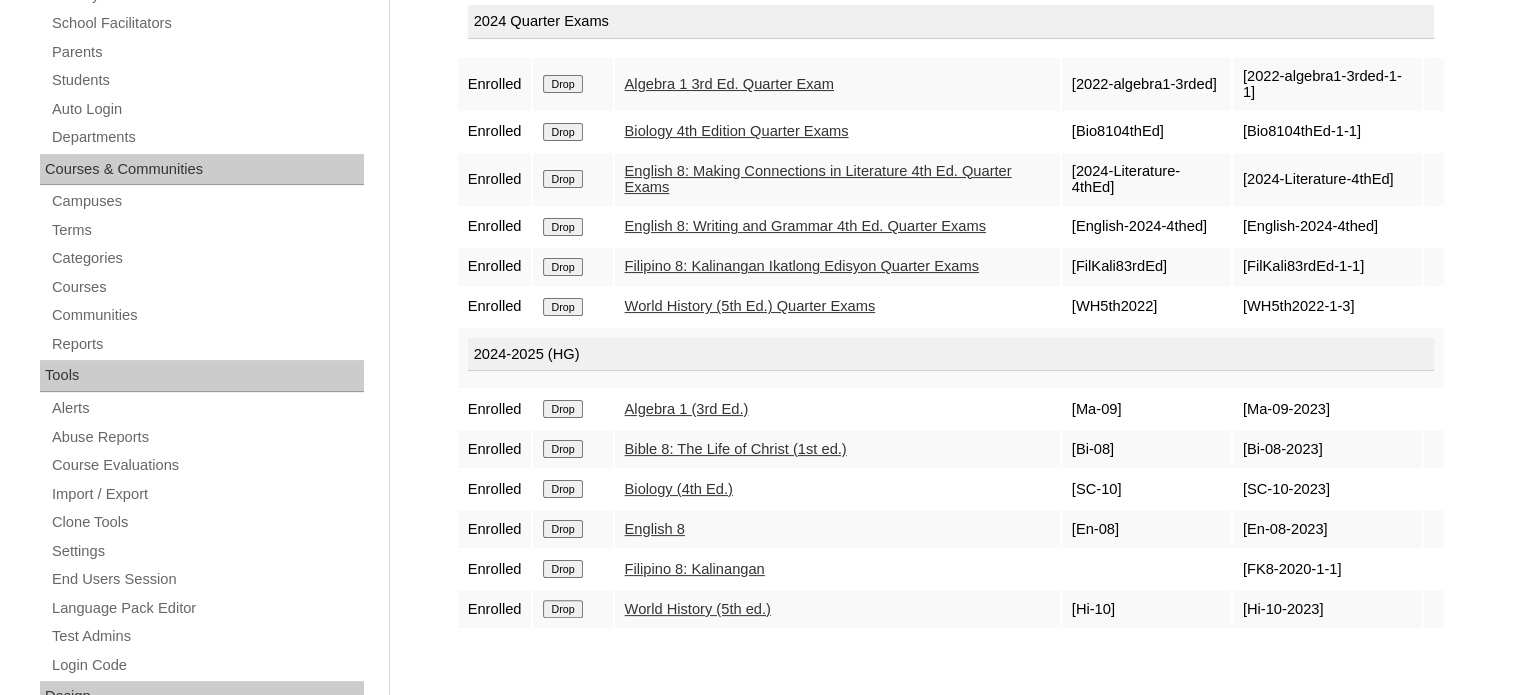 scroll, scrollTop: 371, scrollLeft: 0, axis: vertical 